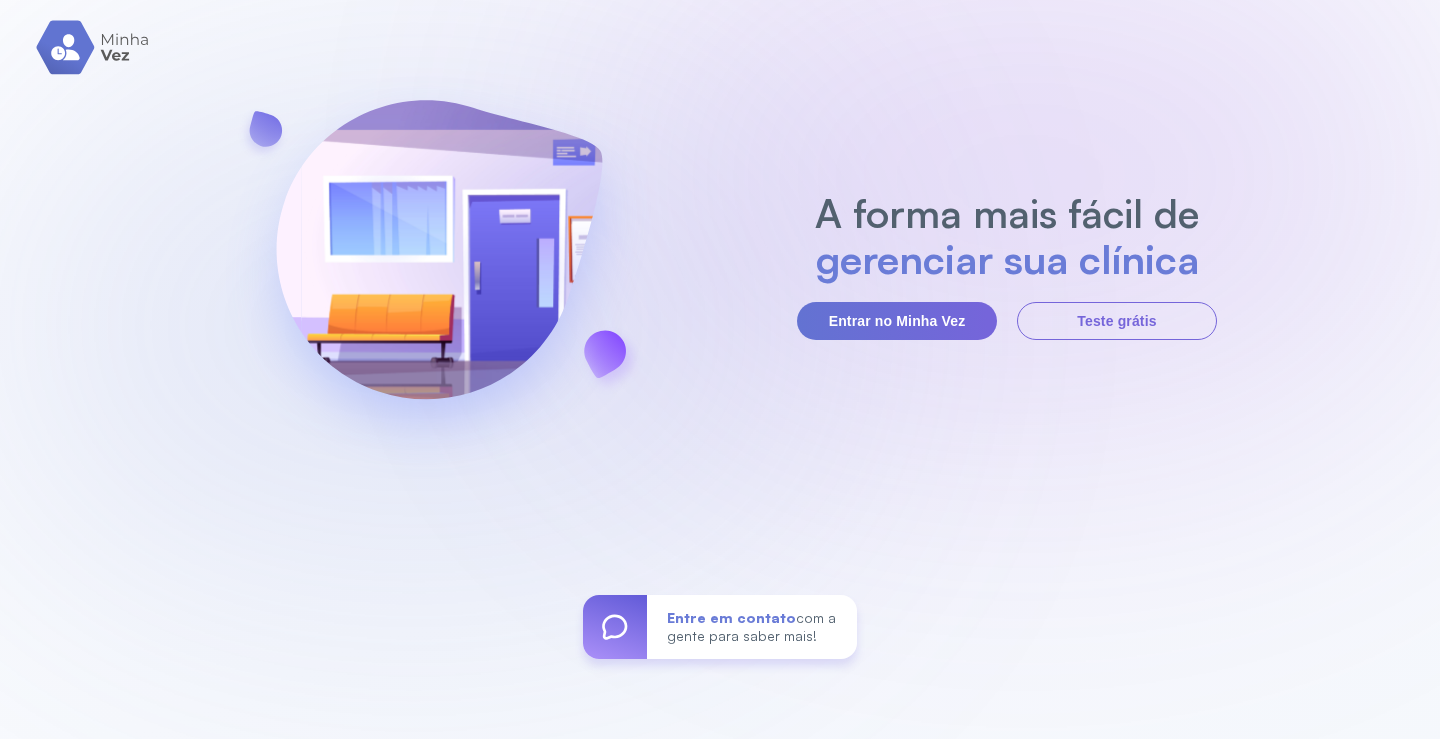 scroll, scrollTop: 0, scrollLeft: 0, axis: both 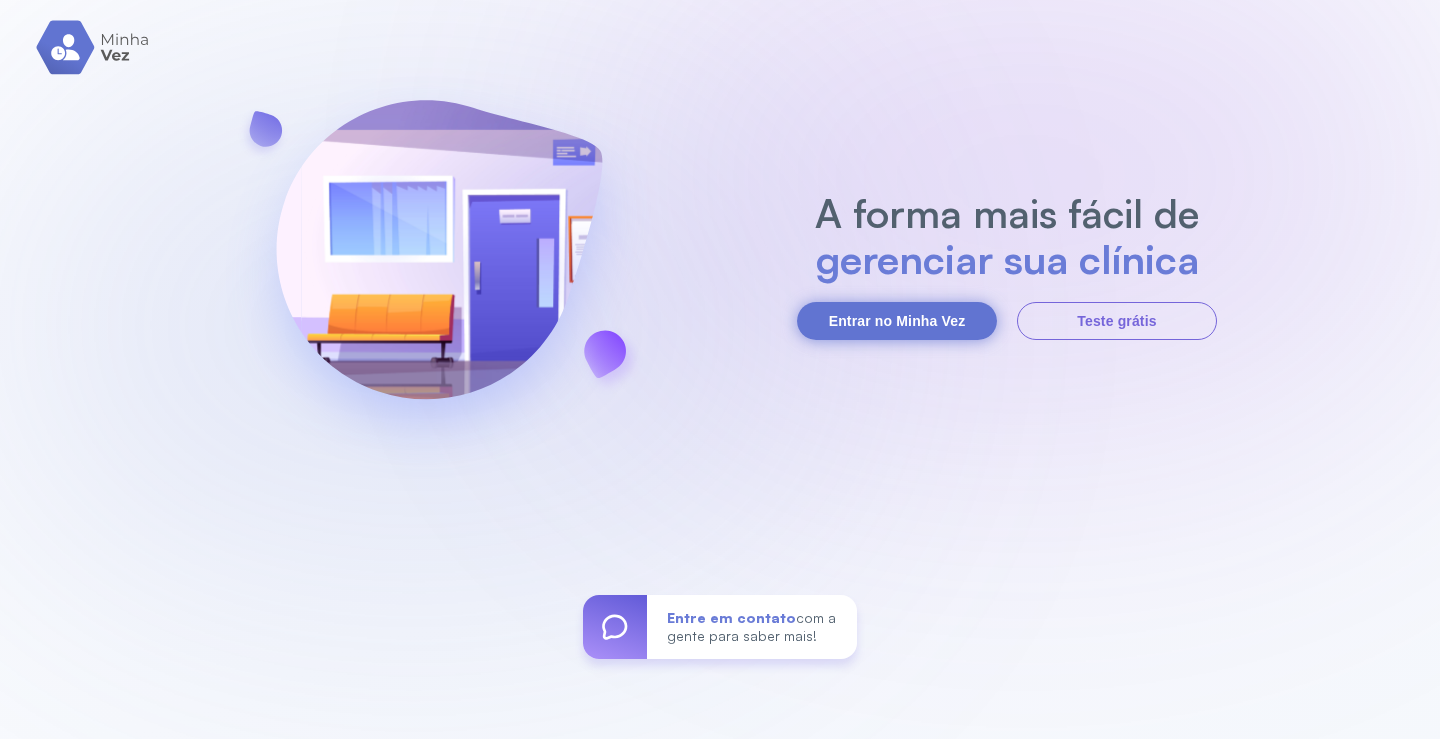 click on "Entrar no Minha Vez" at bounding box center [897, 321] 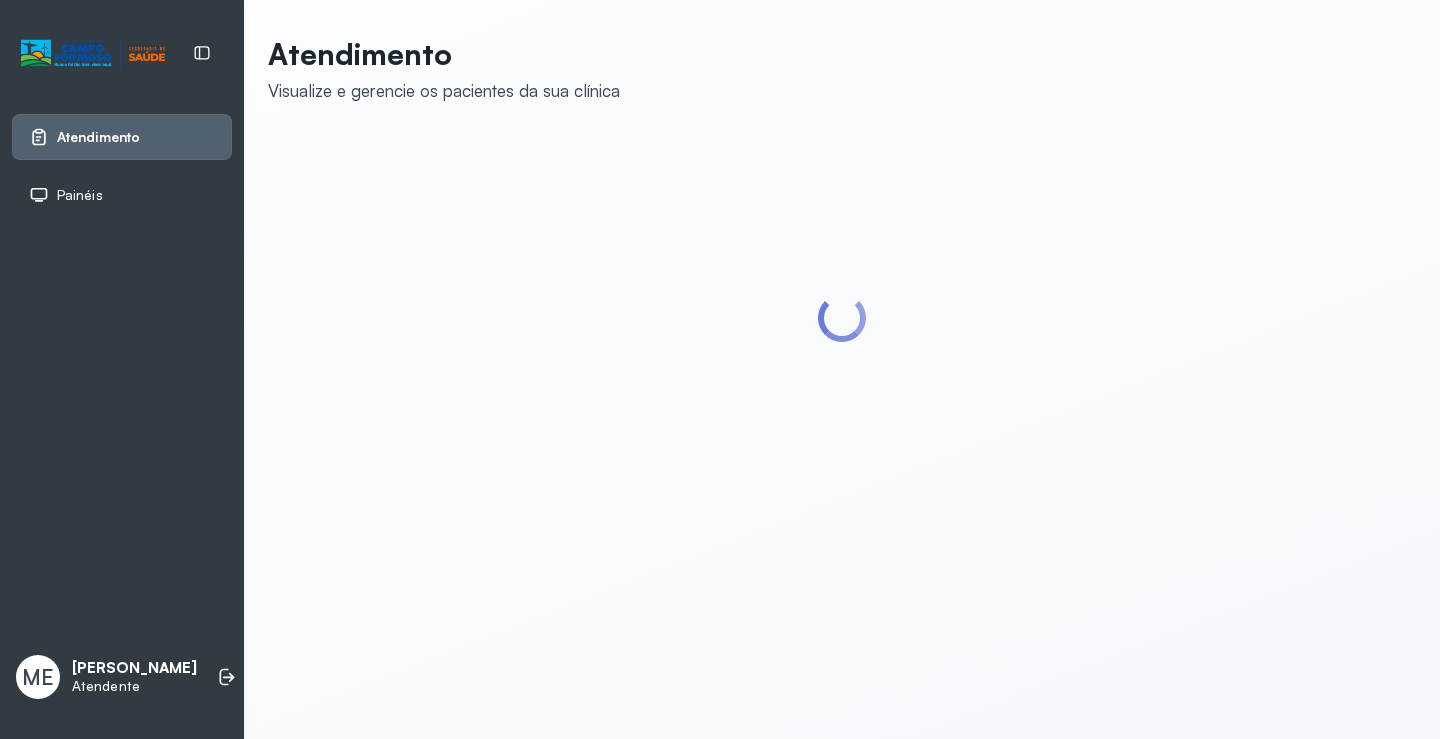 scroll, scrollTop: 0, scrollLeft: 0, axis: both 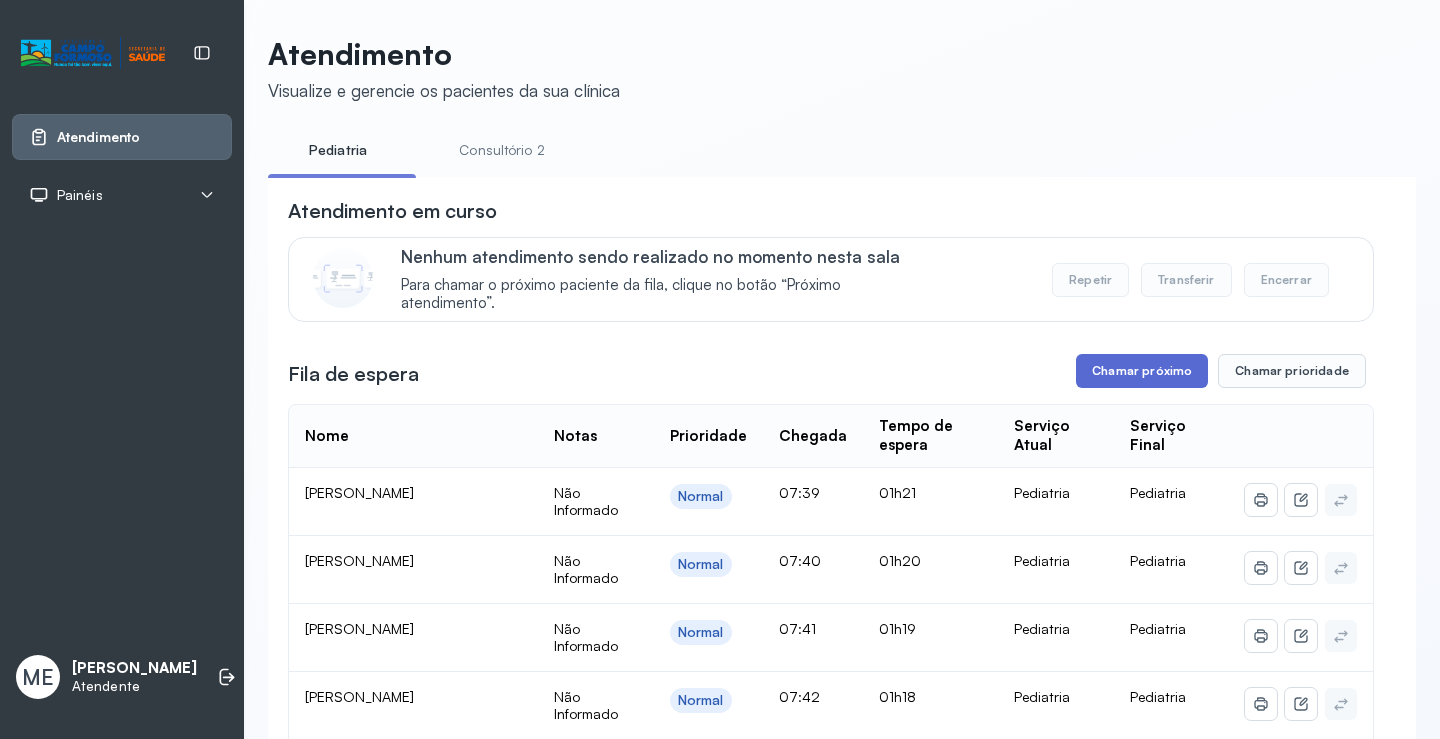 click on "Chamar próximo" at bounding box center (1142, 371) 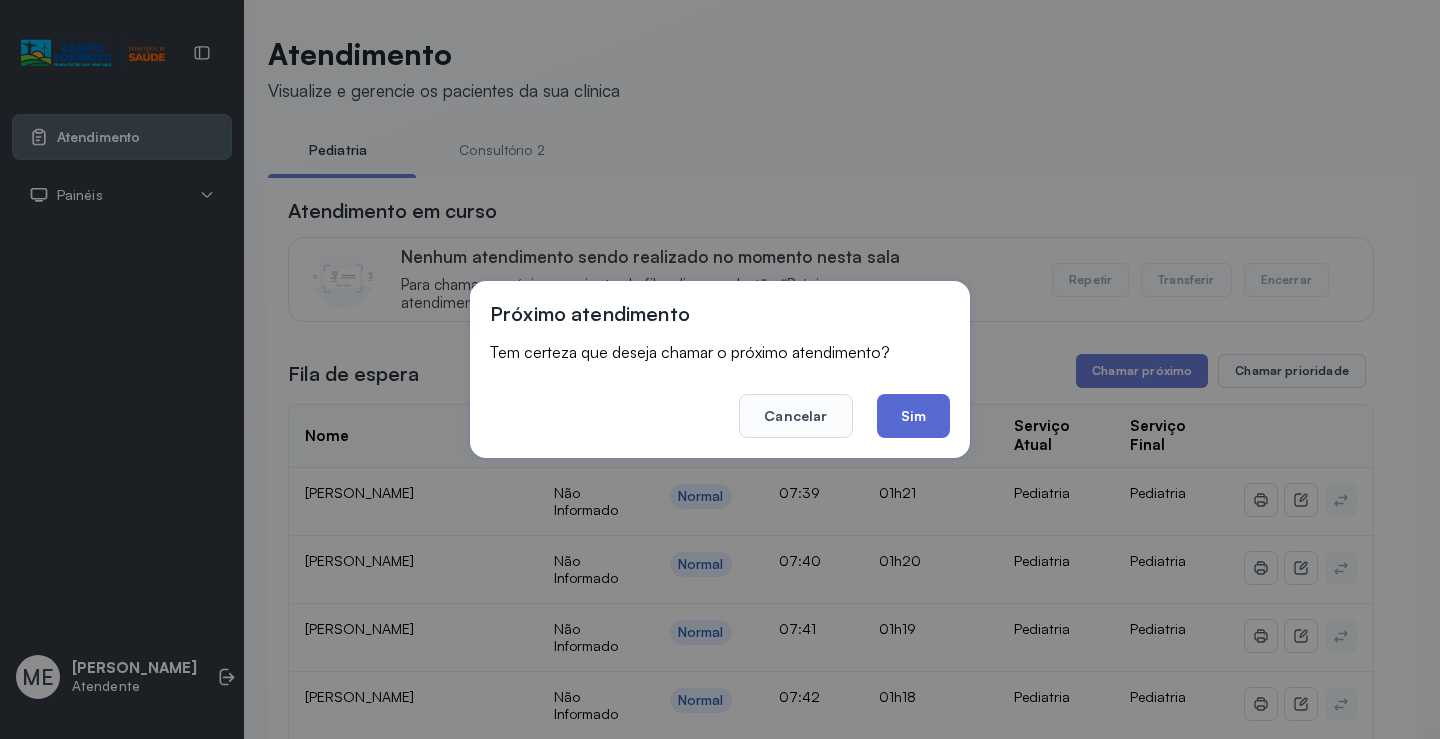 click on "Sim" 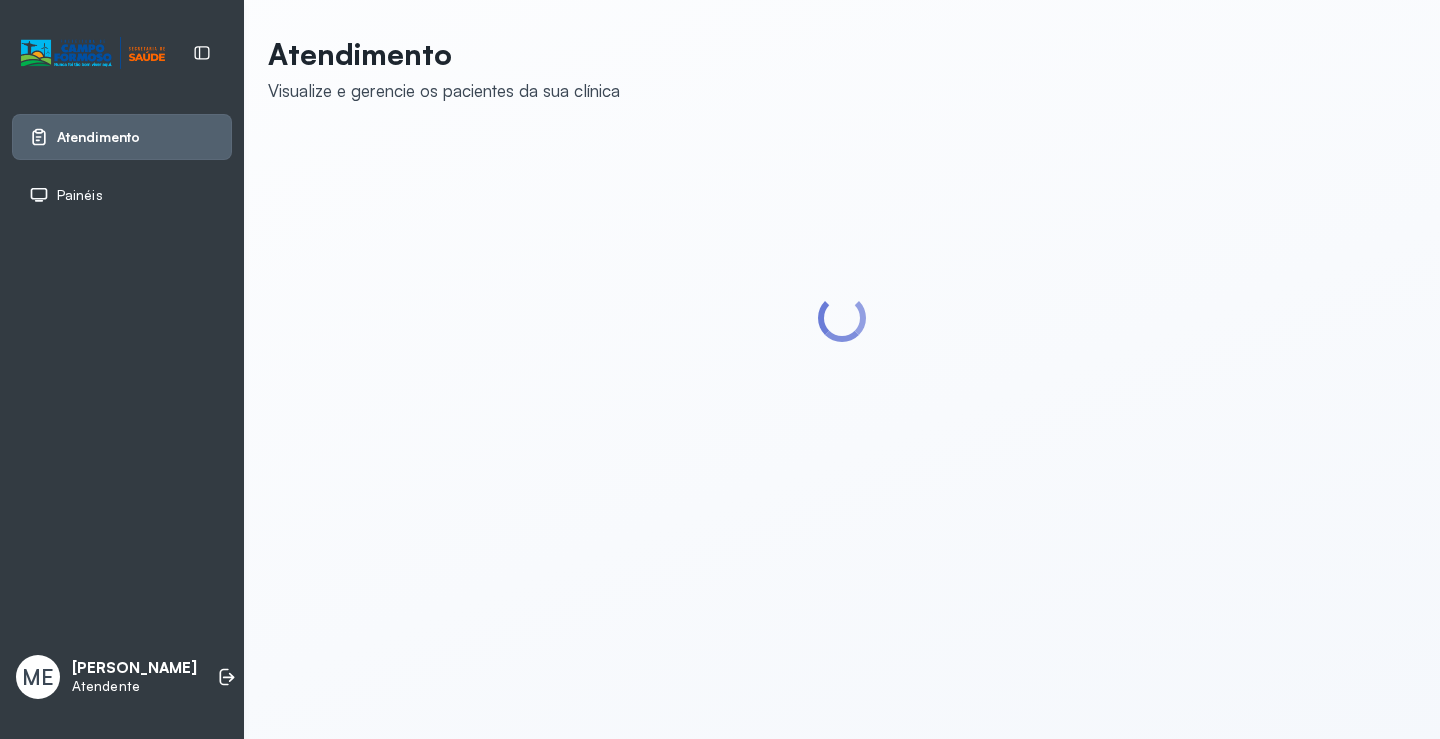 scroll, scrollTop: 0, scrollLeft: 0, axis: both 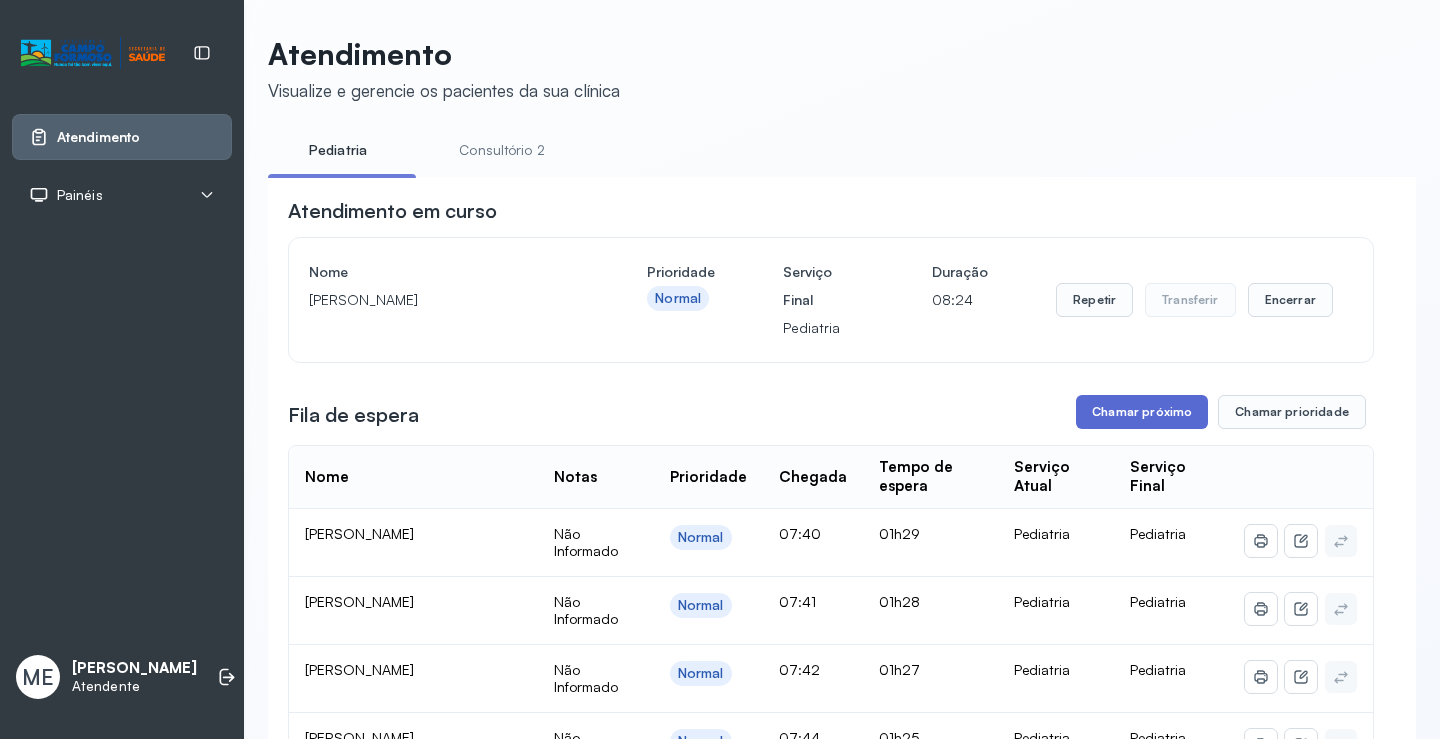 click on "Chamar próximo" at bounding box center (1142, 412) 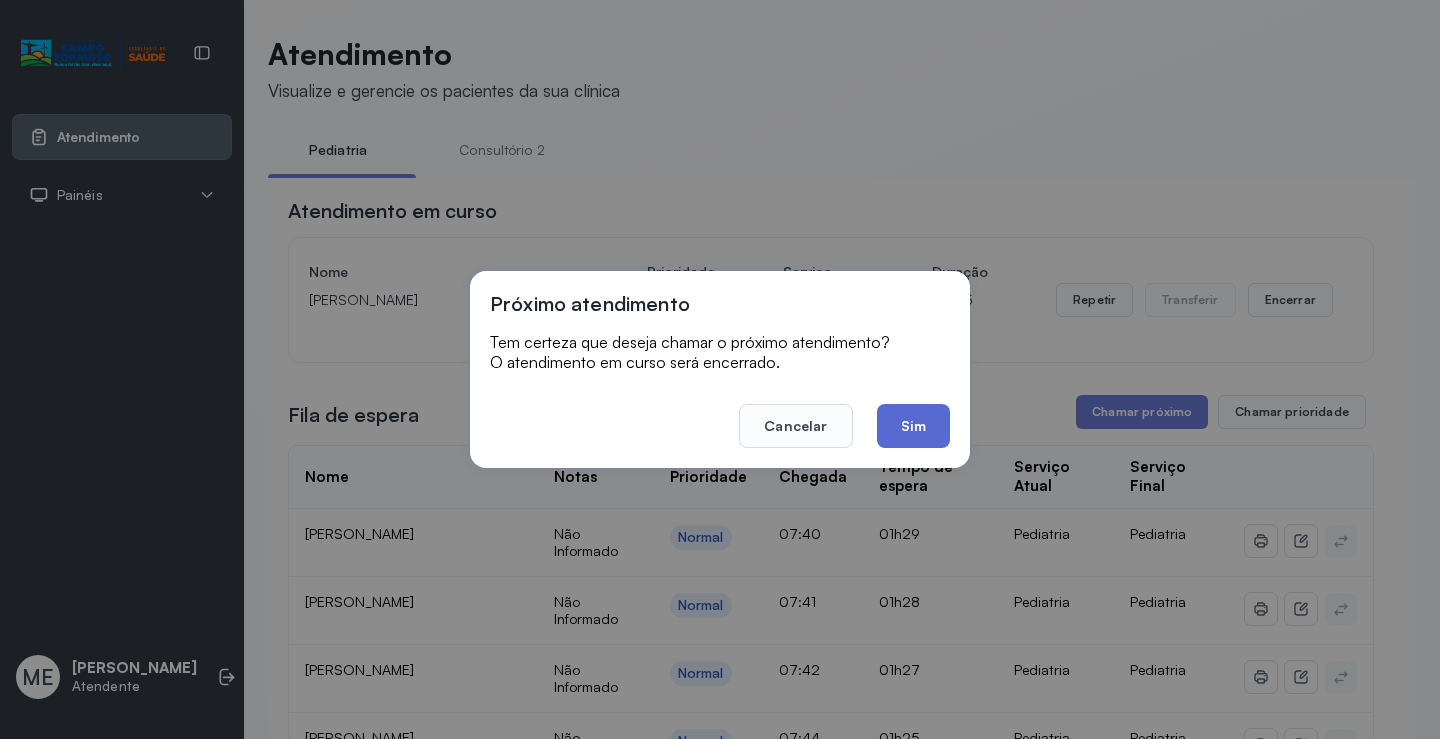click on "Sim" 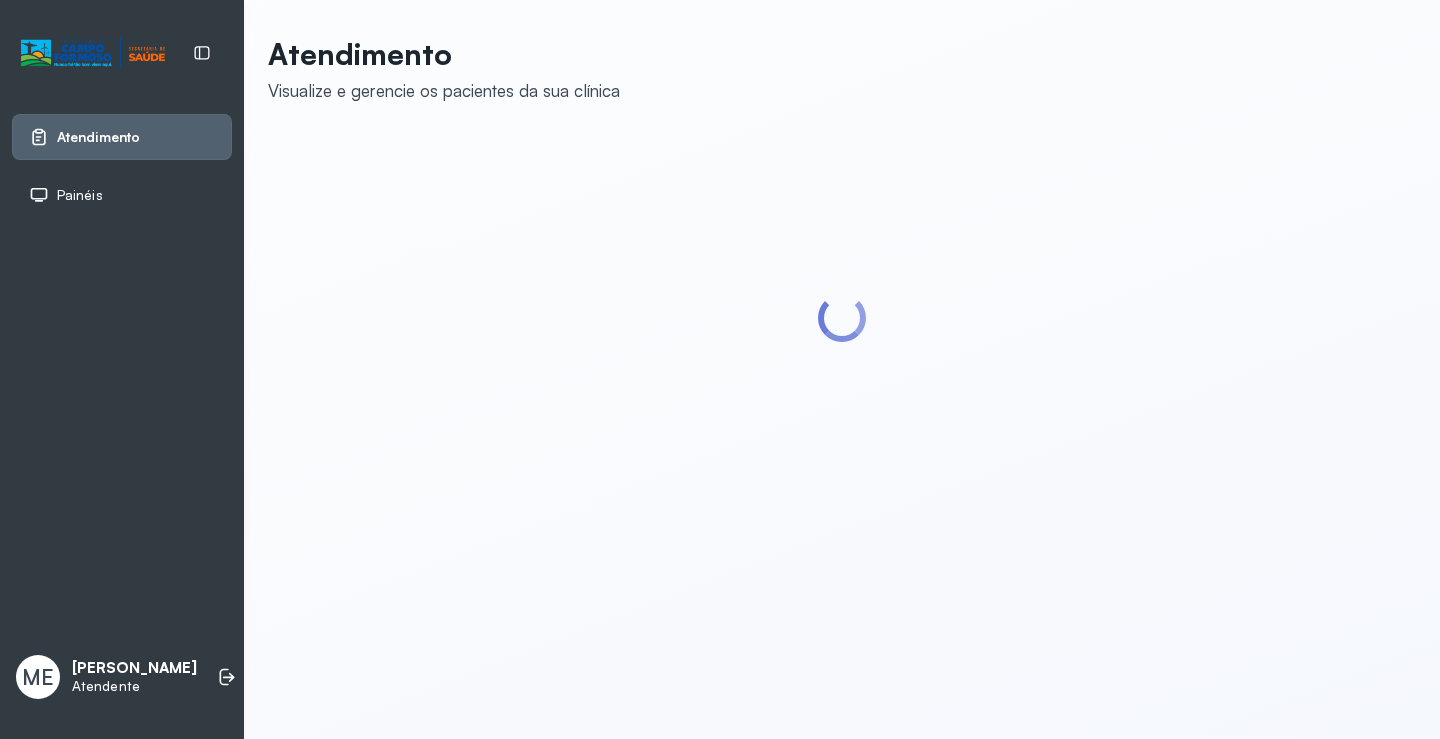 scroll, scrollTop: 0, scrollLeft: 0, axis: both 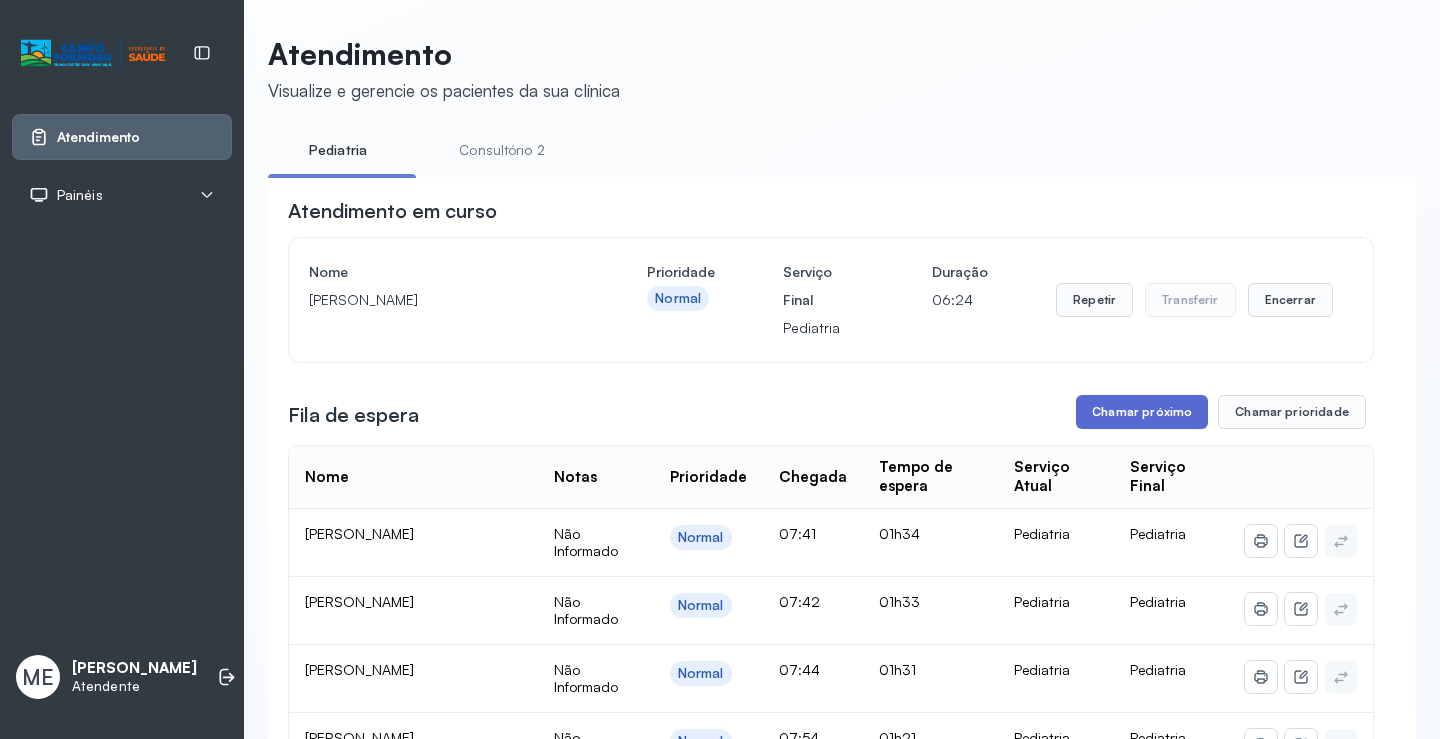 click on "Chamar próximo" at bounding box center (1142, 412) 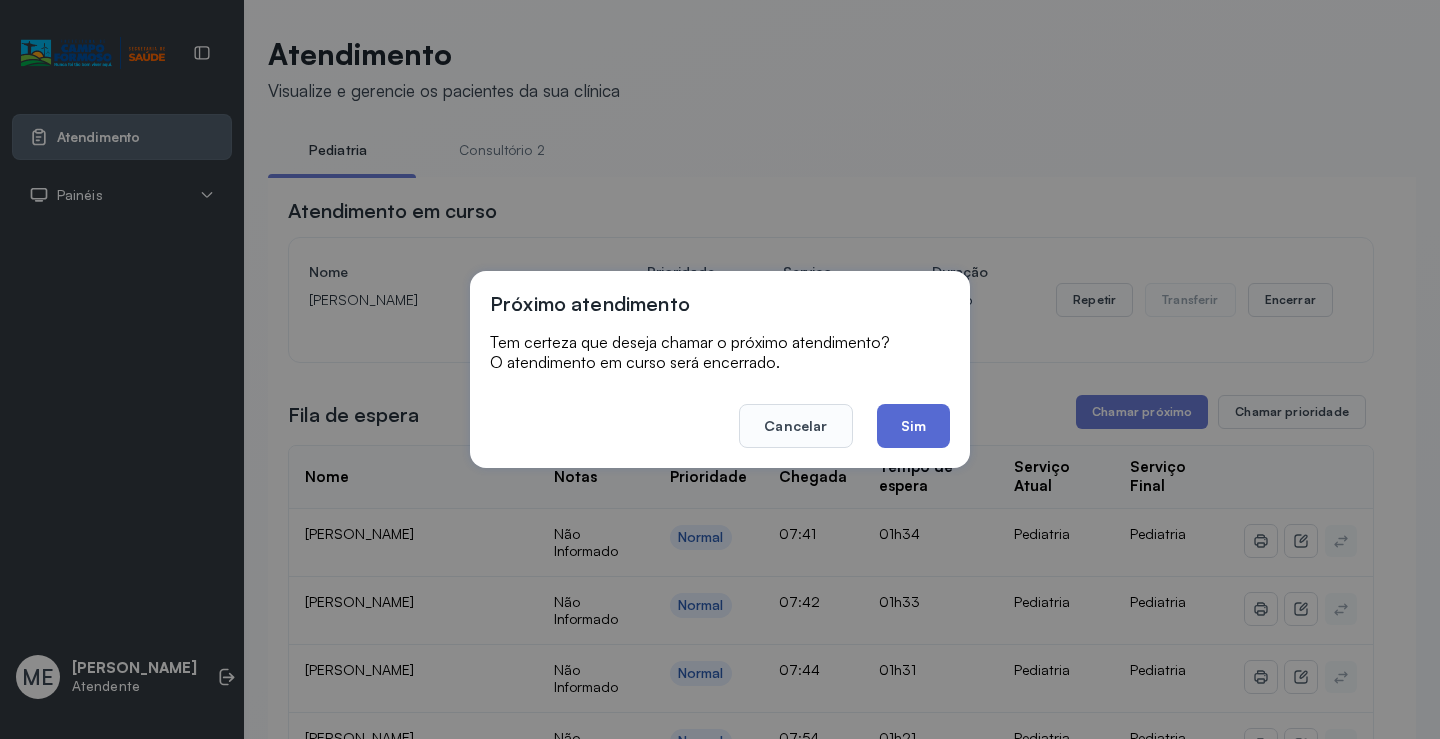click on "Sim" 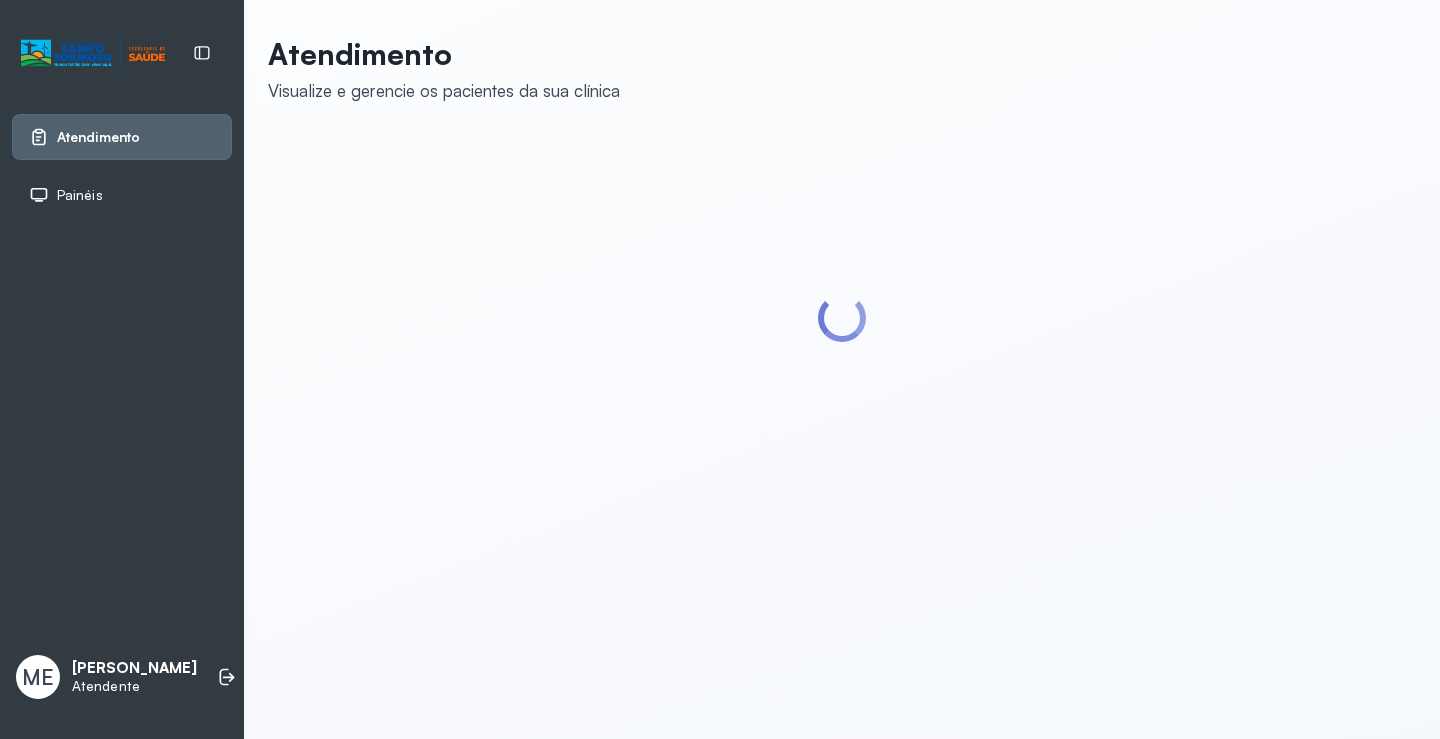 scroll, scrollTop: 0, scrollLeft: 0, axis: both 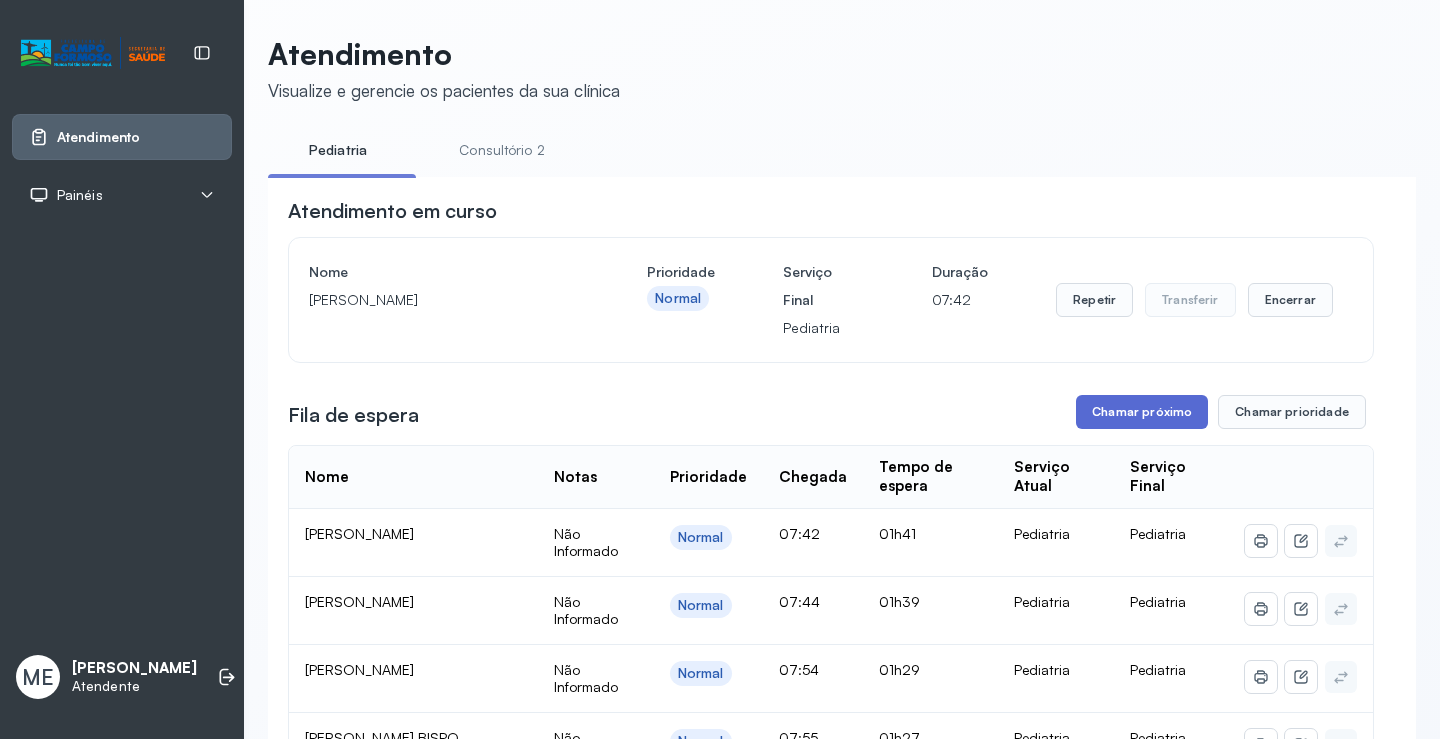 click on "Chamar próximo" at bounding box center (1142, 412) 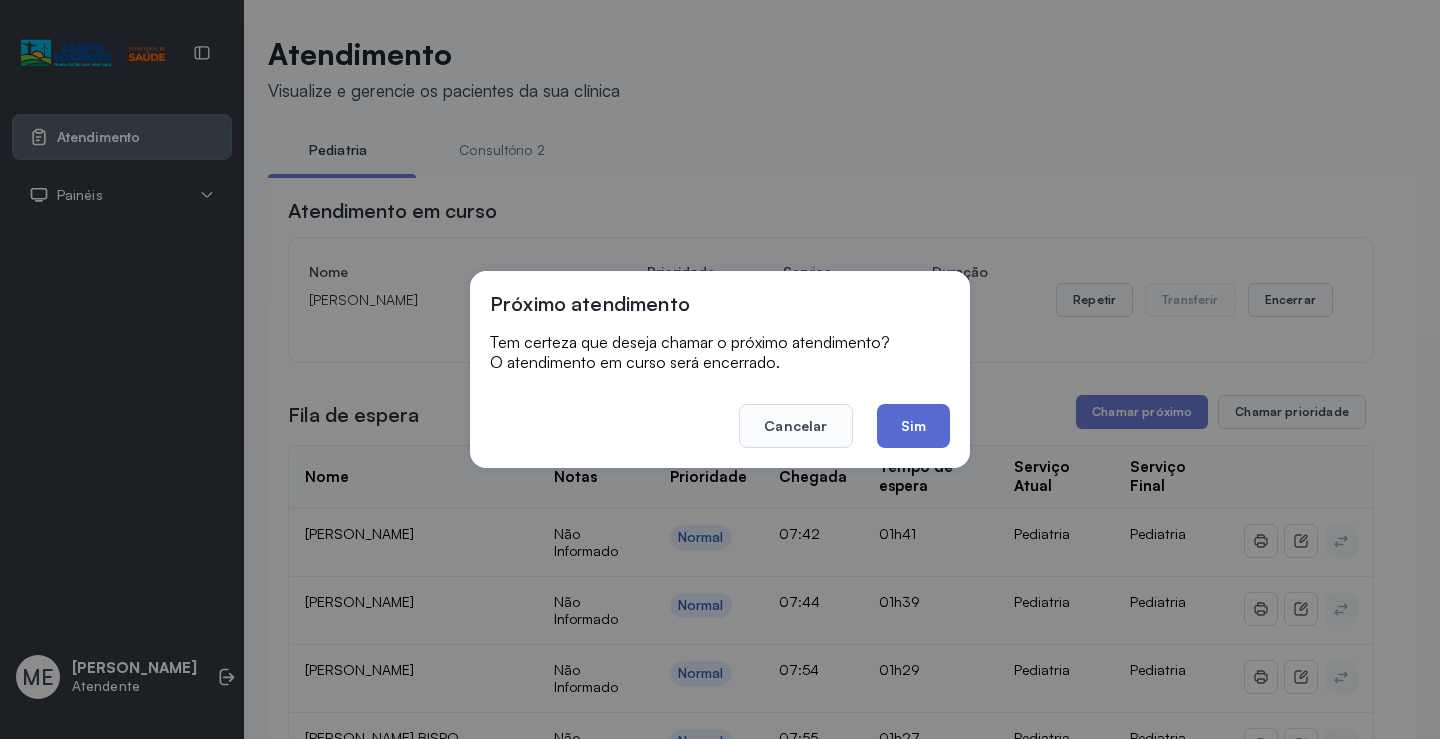 click on "Sim" 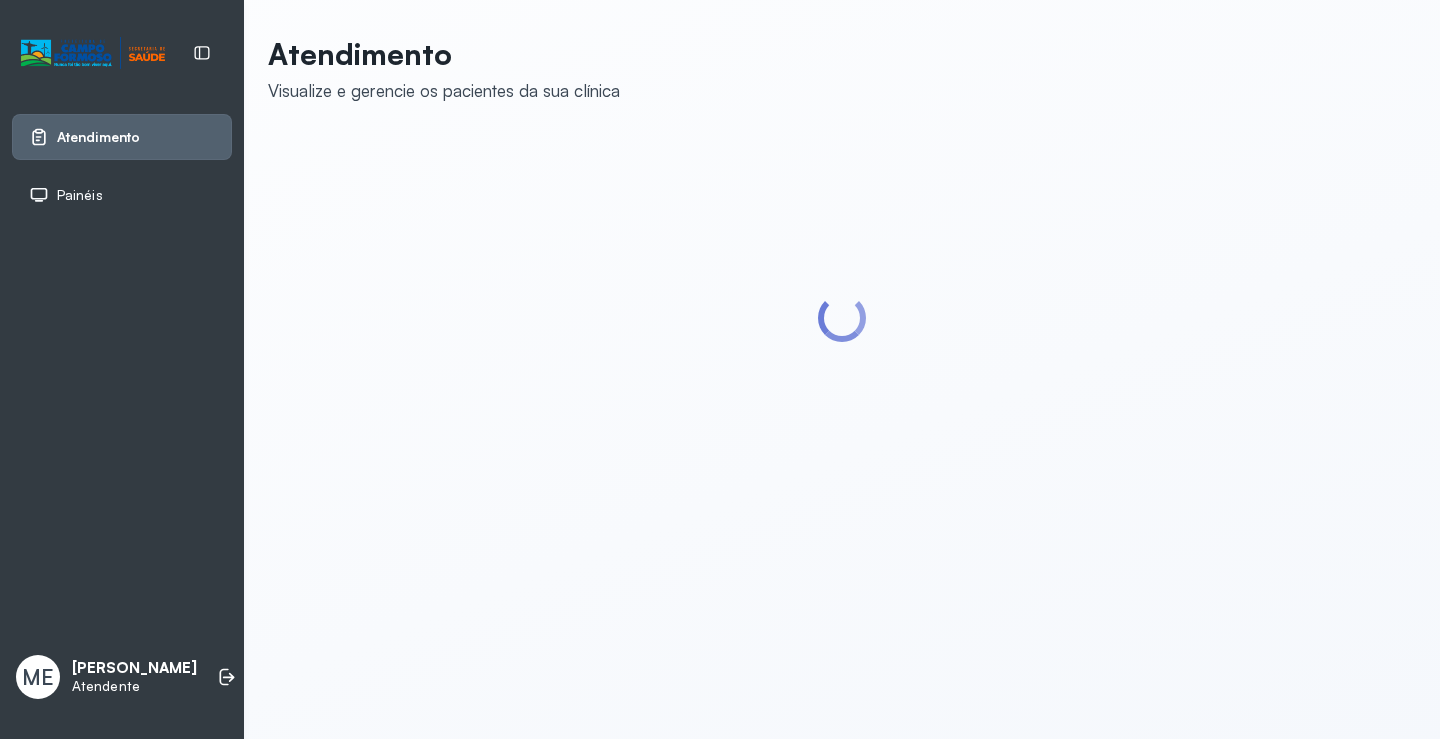 scroll, scrollTop: 0, scrollLeft: 0, axis: both 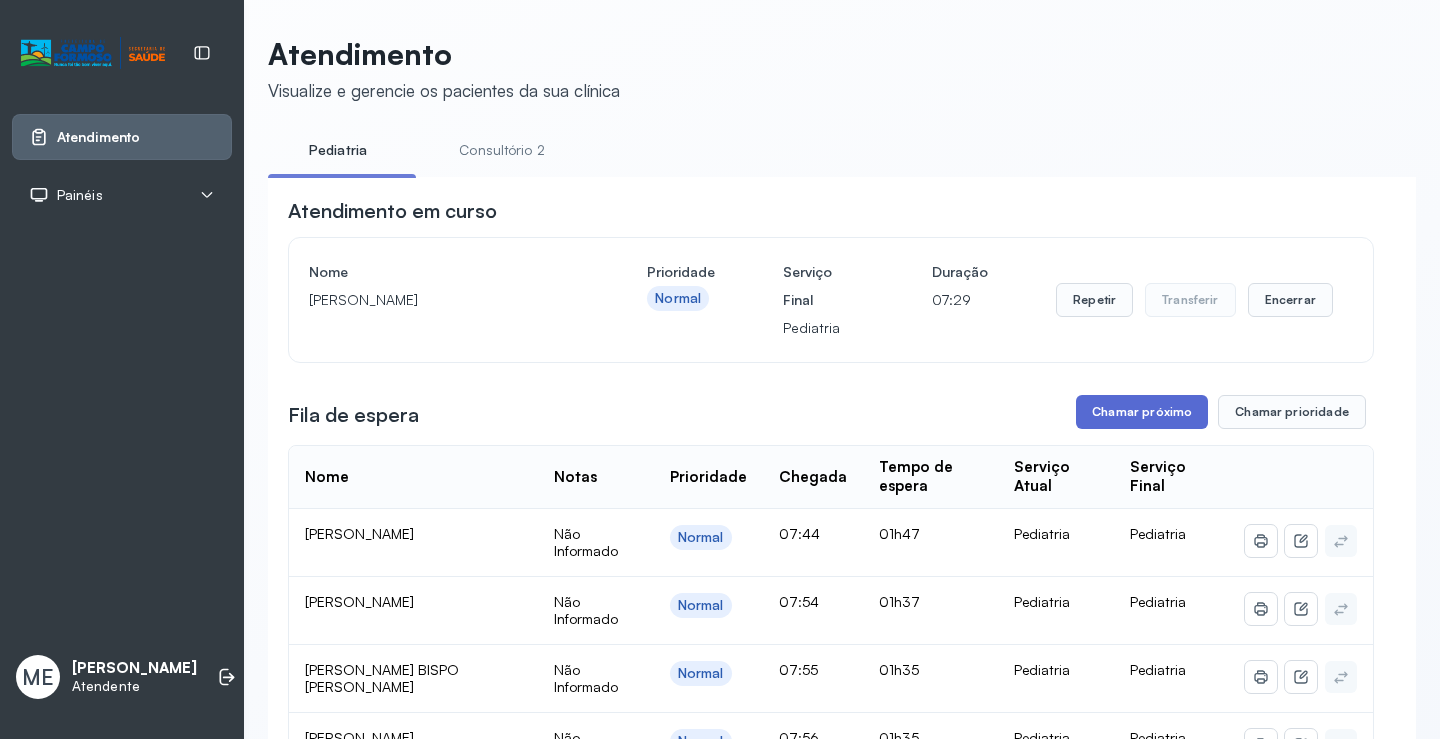 click on "Chamar próximo" at bounding box center (1142, 412) 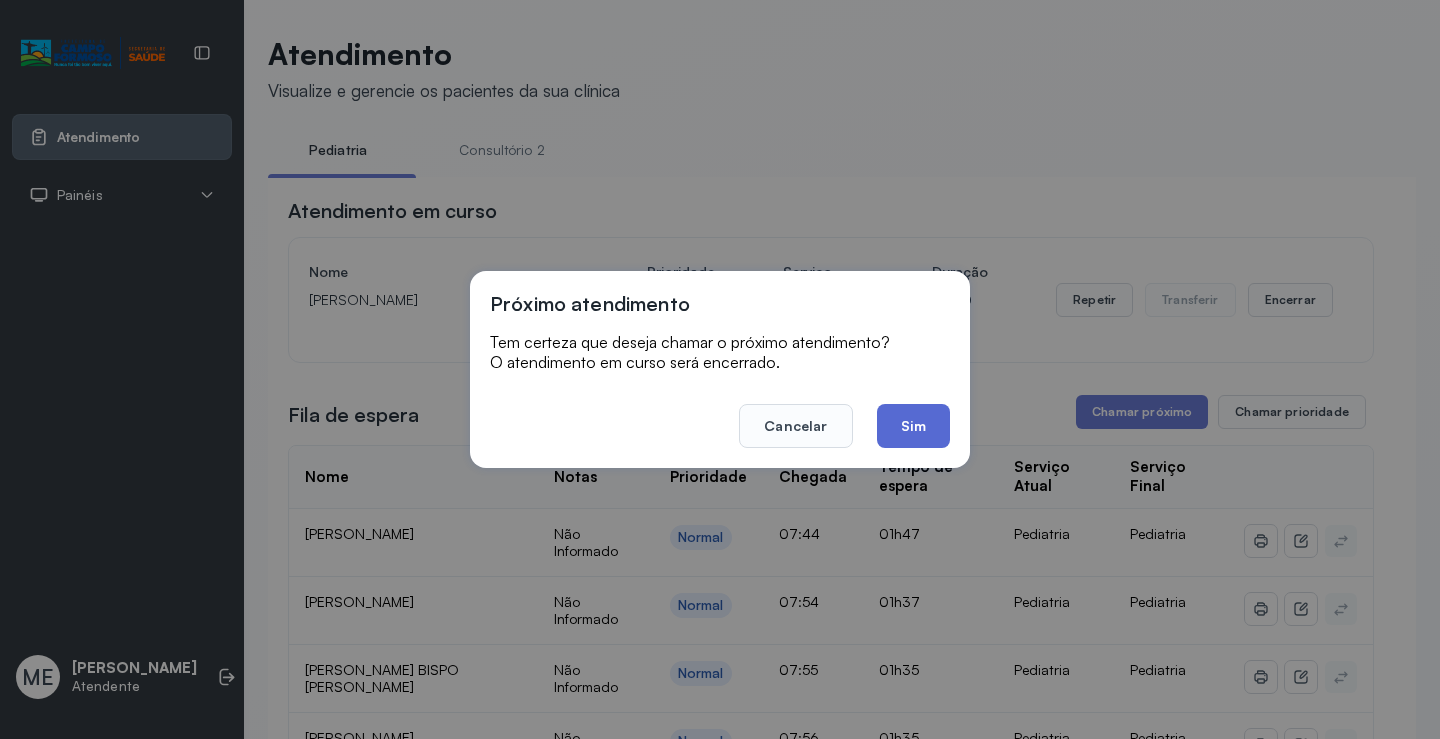 click on "Sim" 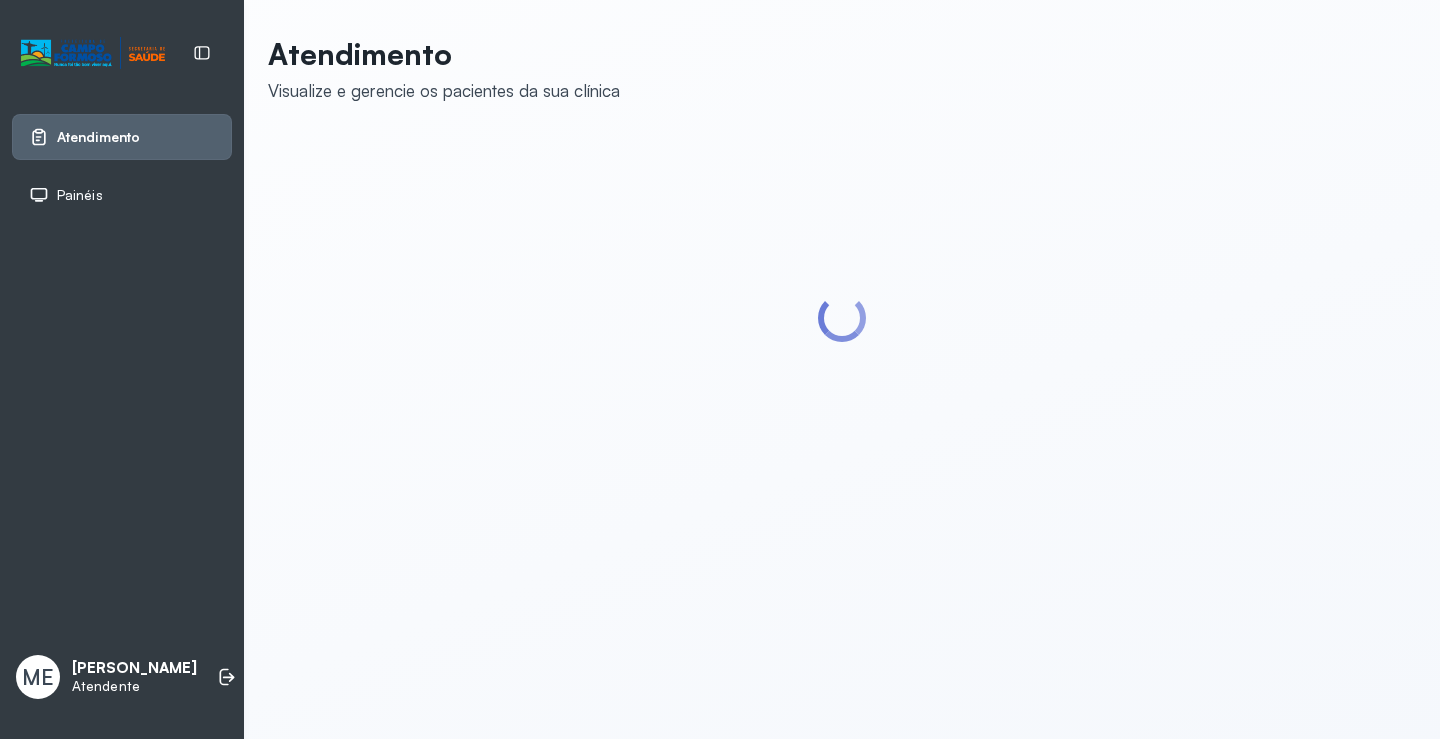scroll, scrollTop: 0, scrollLeft: 0, axis: both 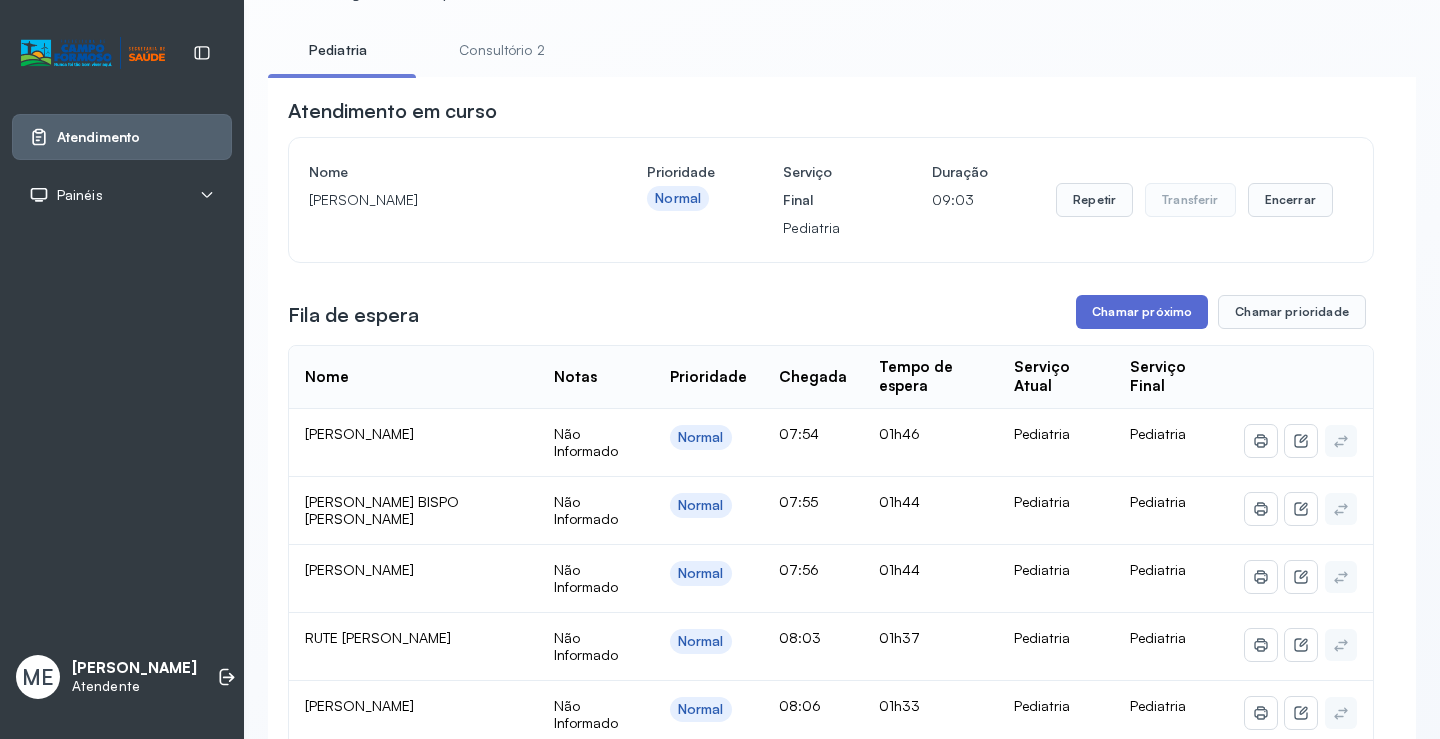 click on "Chamar próximo" at bounding box center (1142, 312) 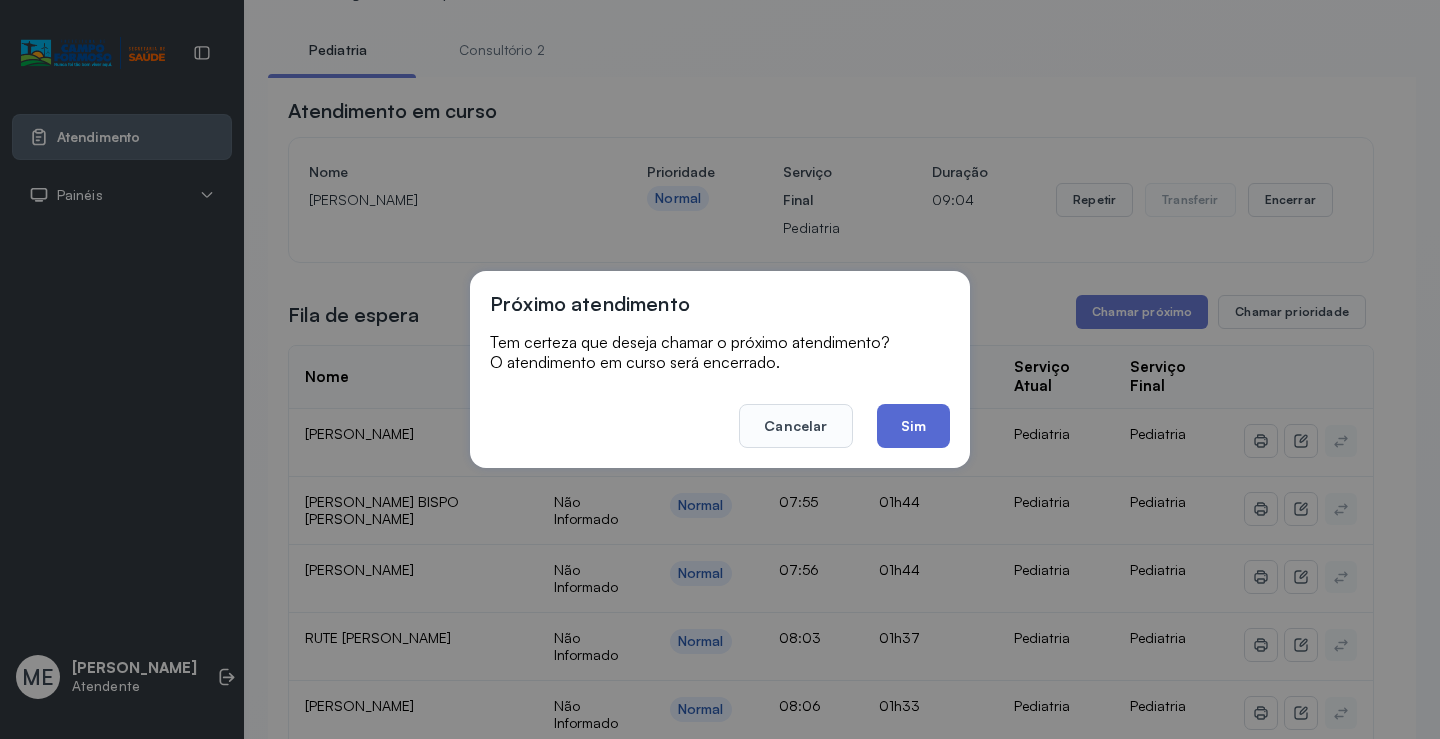 click on "Sim" 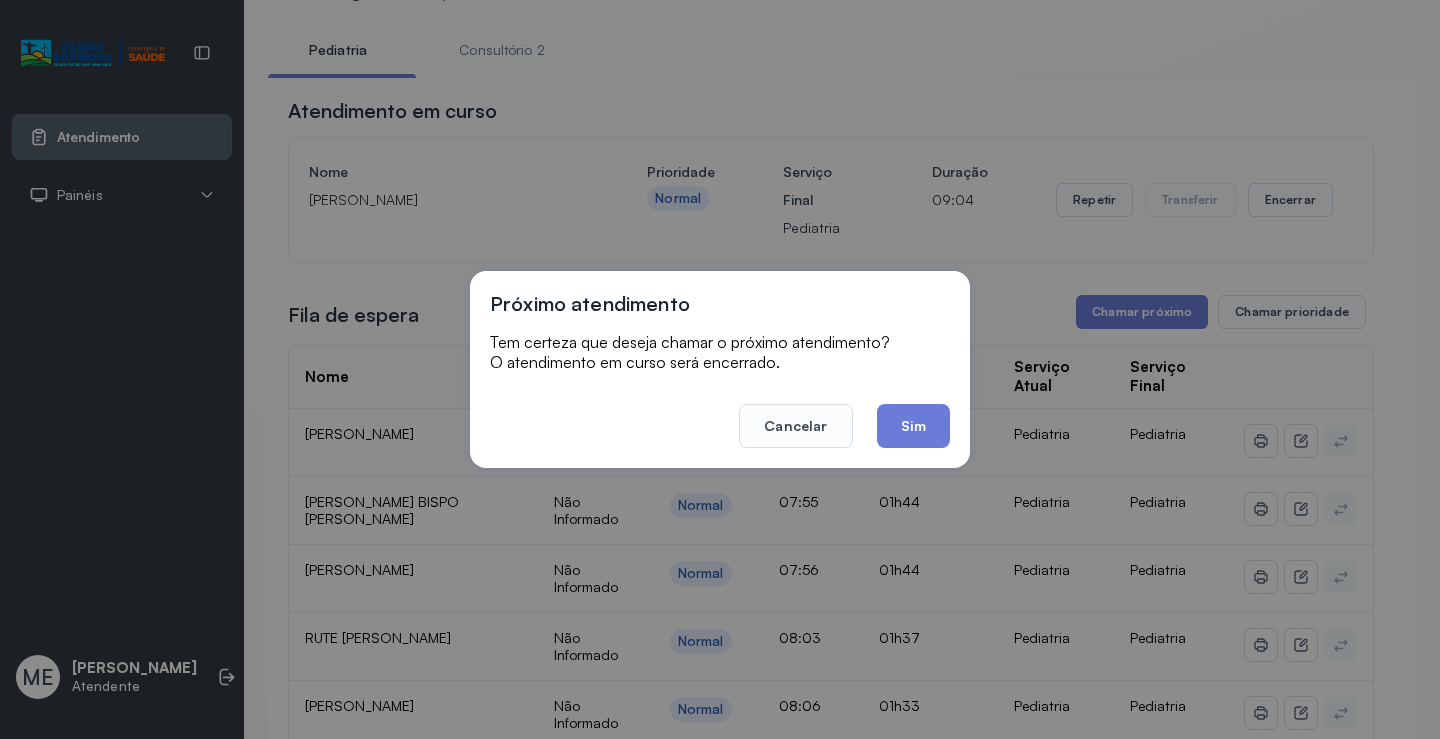 scroll, scrollTop: 1, scrollLeft: 0, axis: vertical 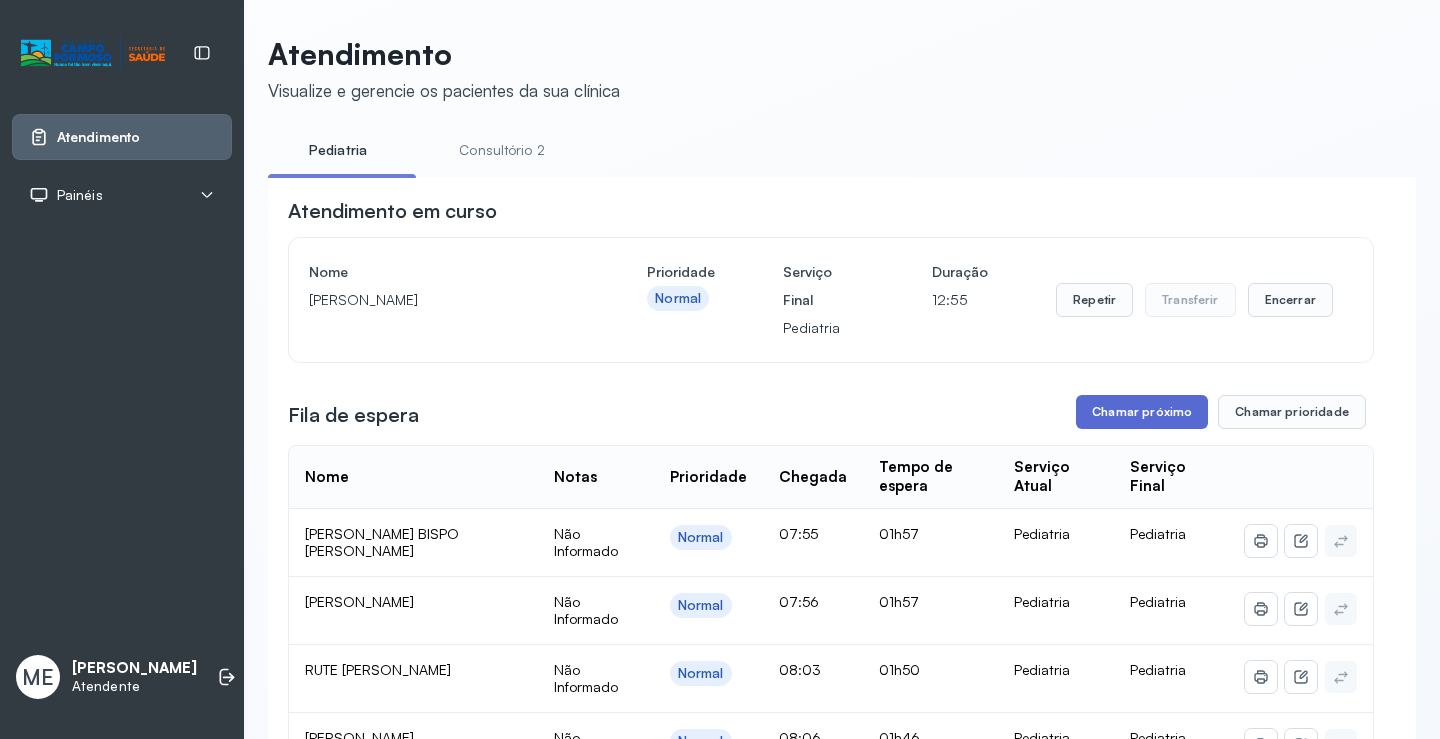 click on "Chamar próximo" at bounding box center [1142, 412] 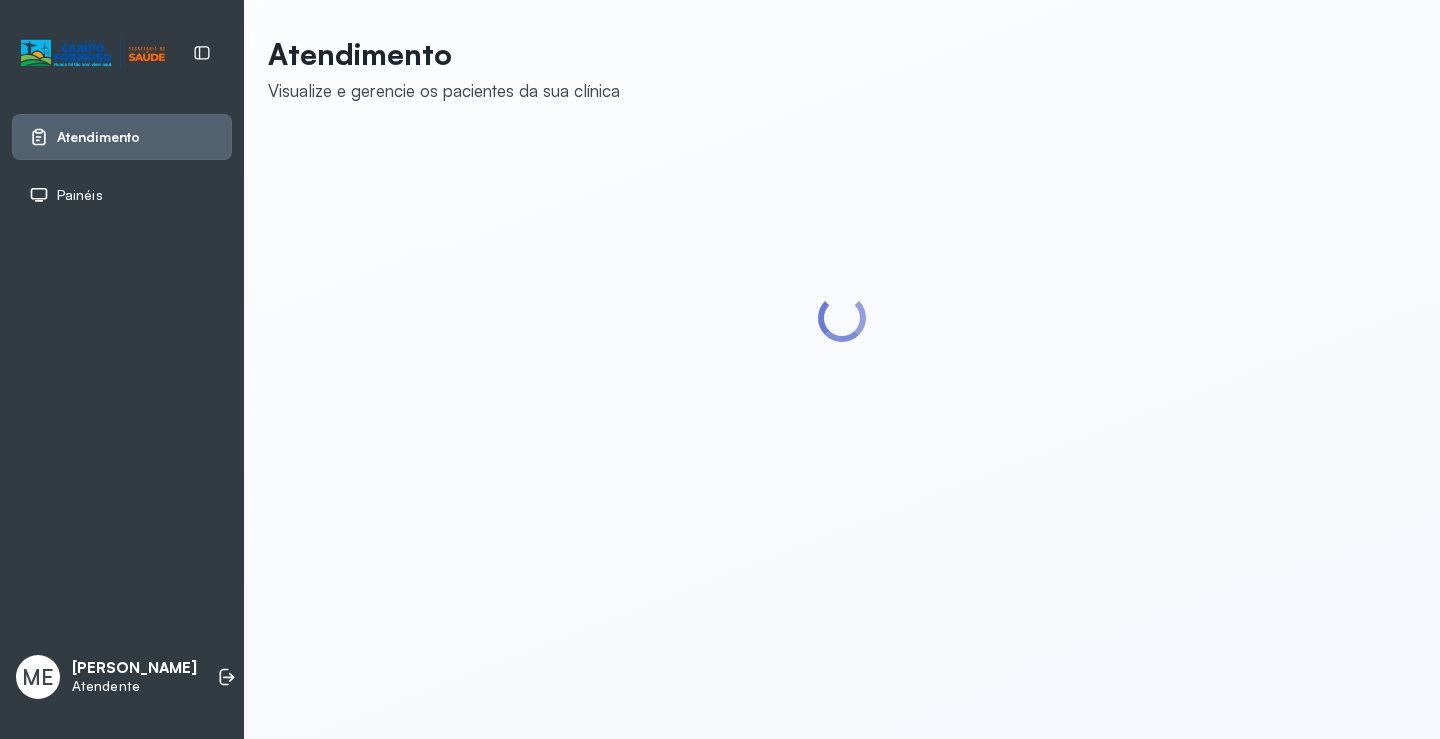 scroll, scrollTop: 0, scrollLeft: 0, axis: both 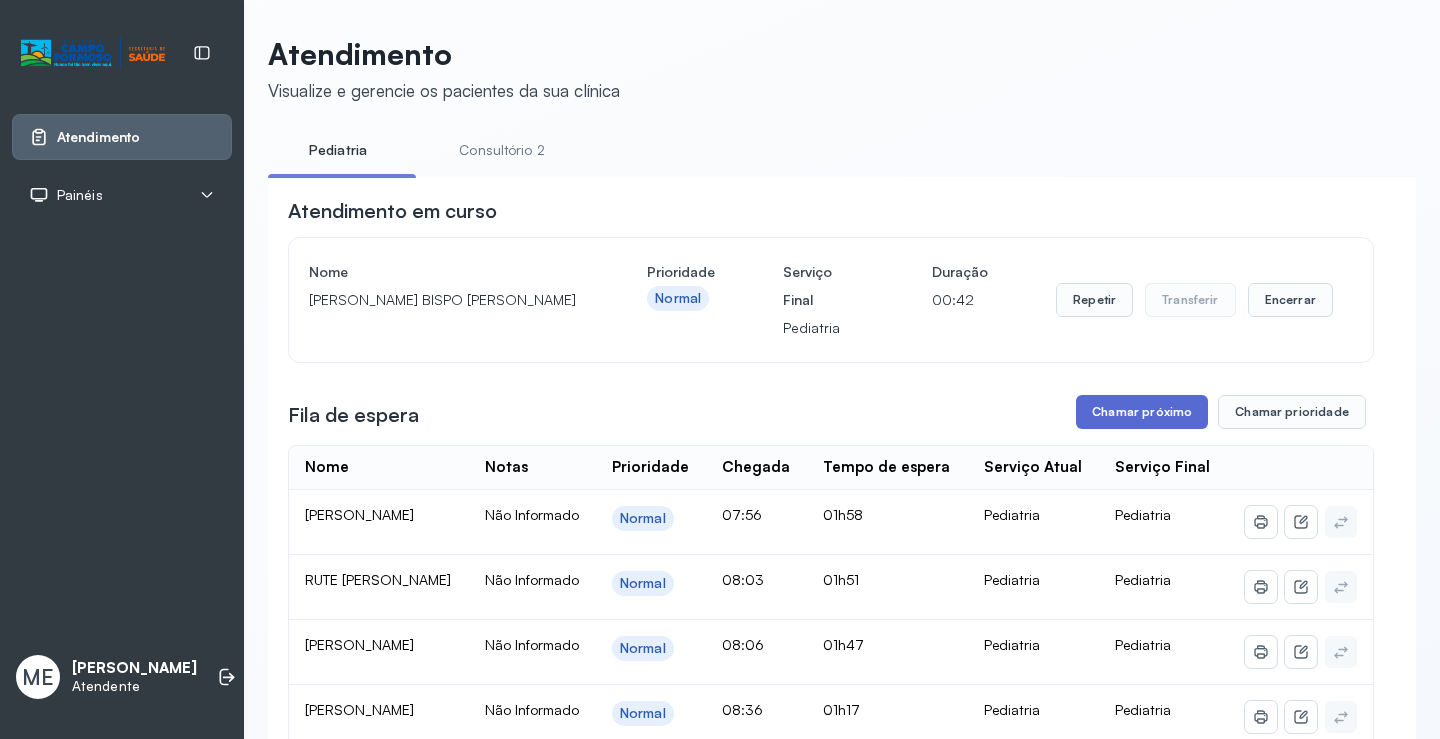 click on "Chamar próximo" at bounding box center (1142, 412) 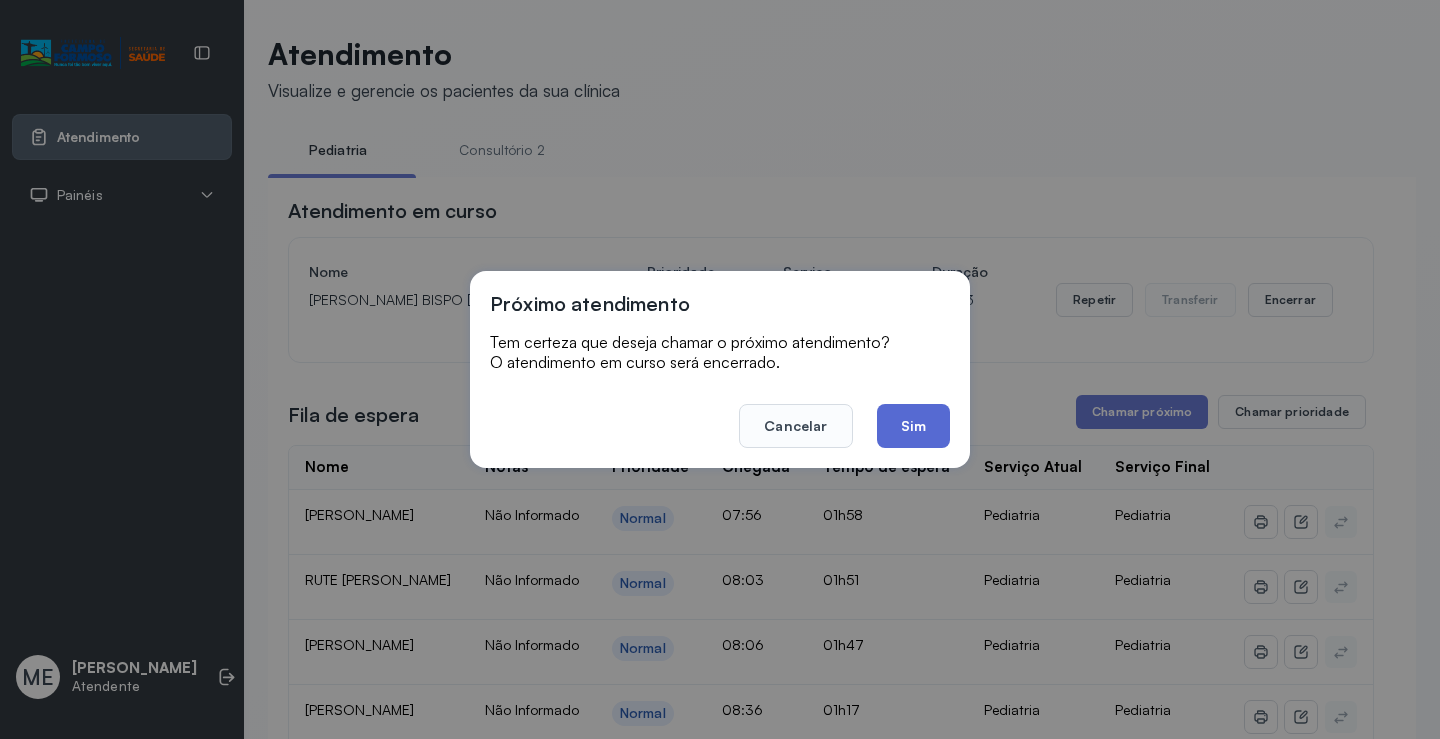 click on "Sim" 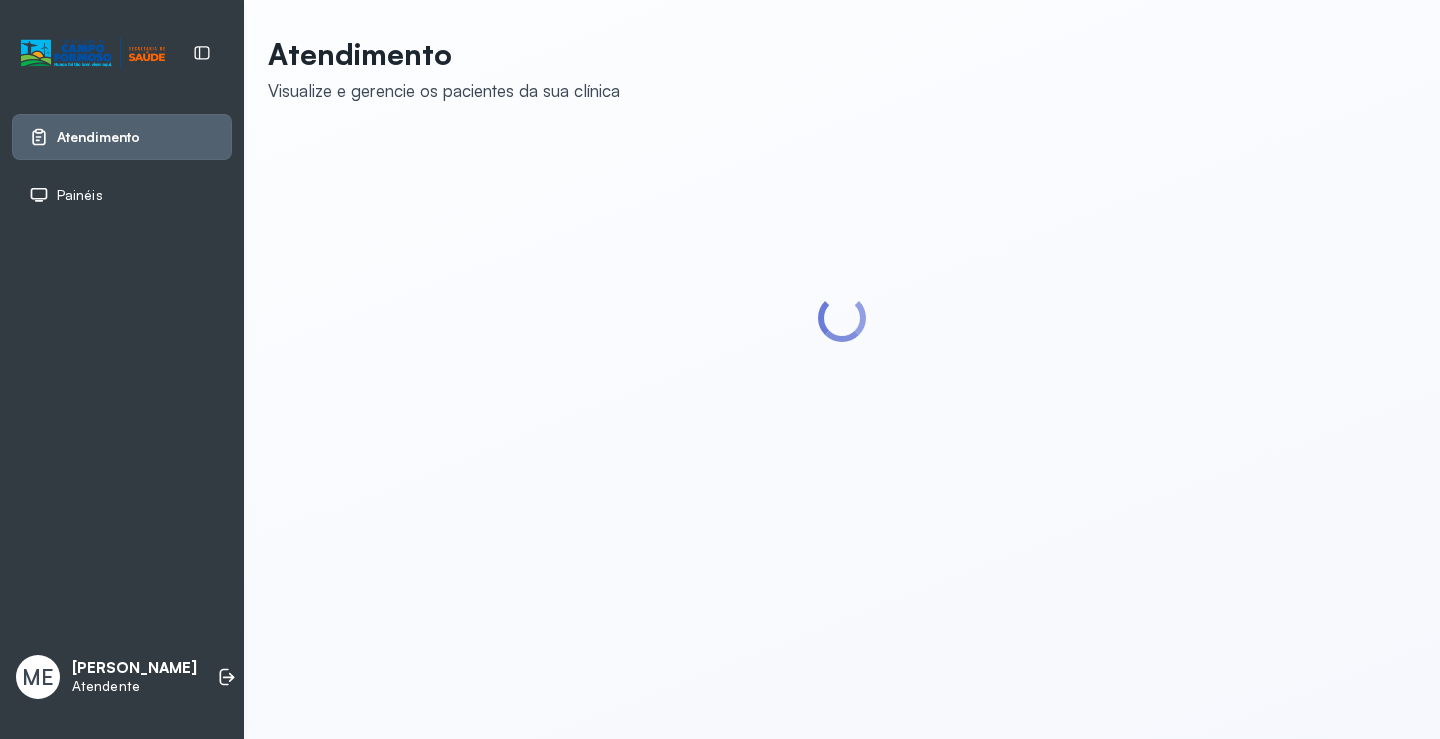 scroll, scrollTop: 0, scrollLeft: 0, axis: both 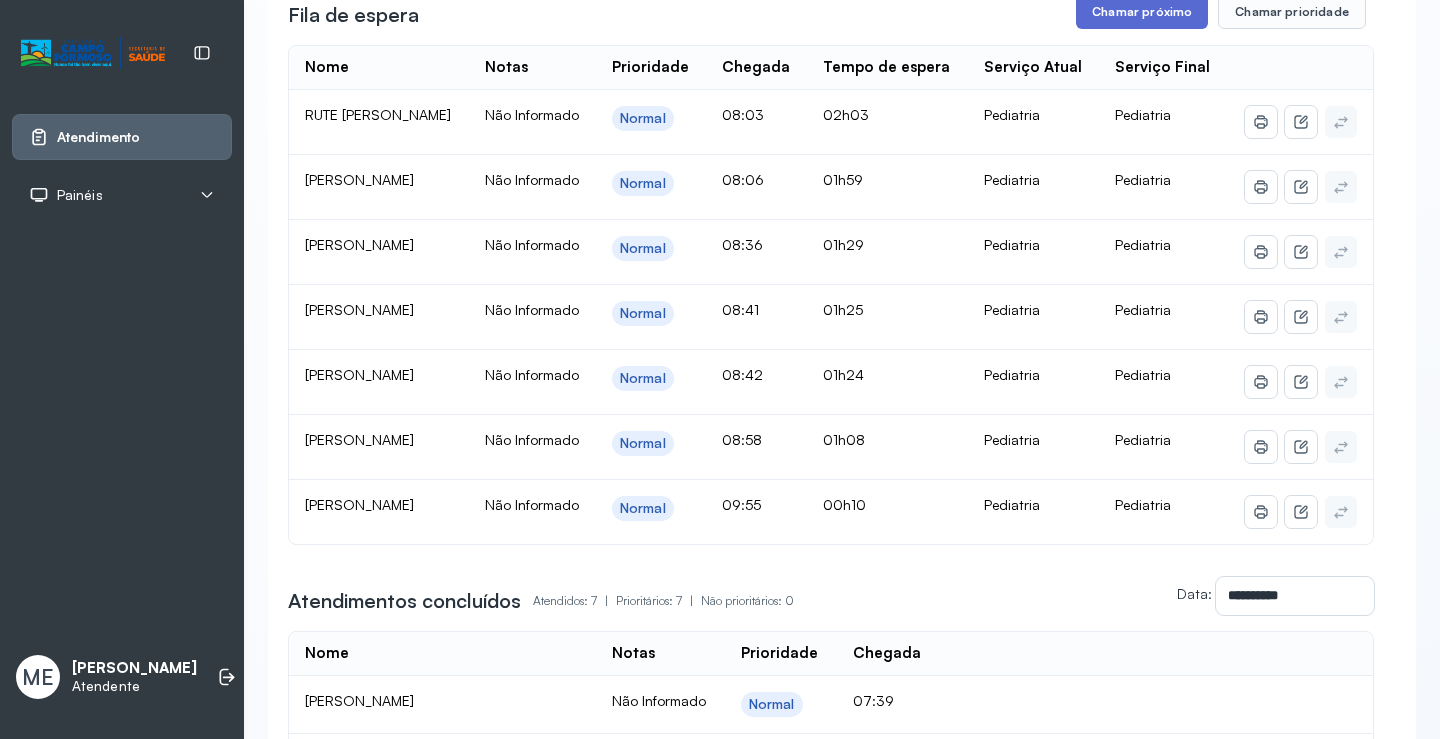 click on "Chamar próximo" at bounding box center (1142, 12) 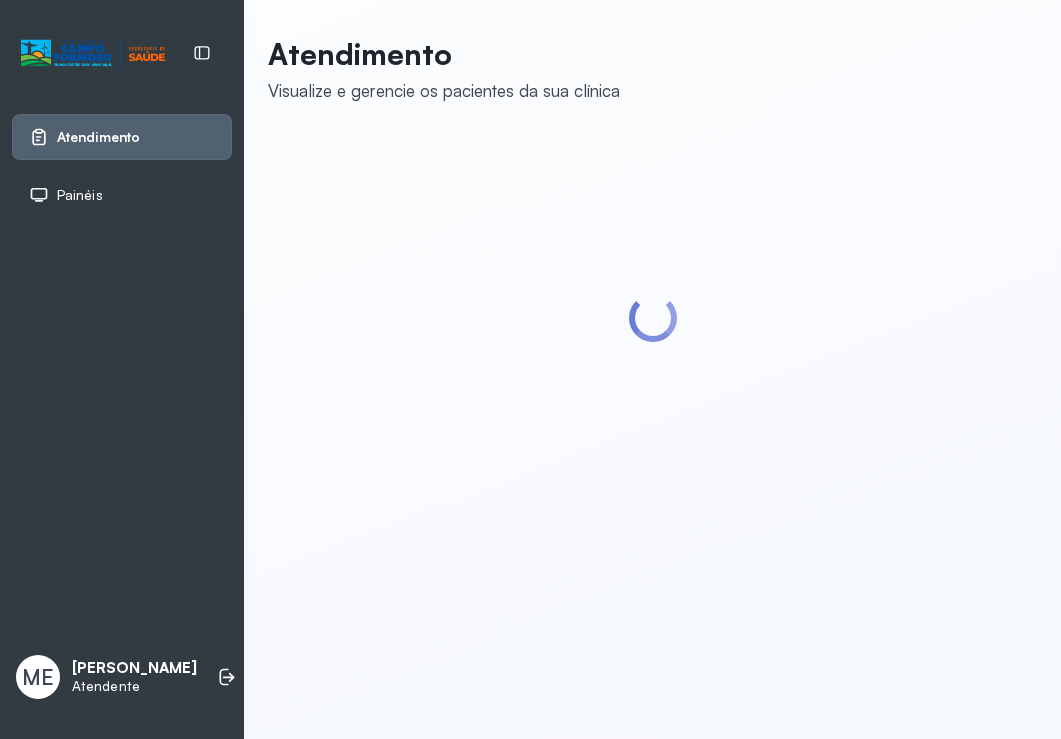 scroll, scrollTop: 0, scrollLeft: 0, axis: both 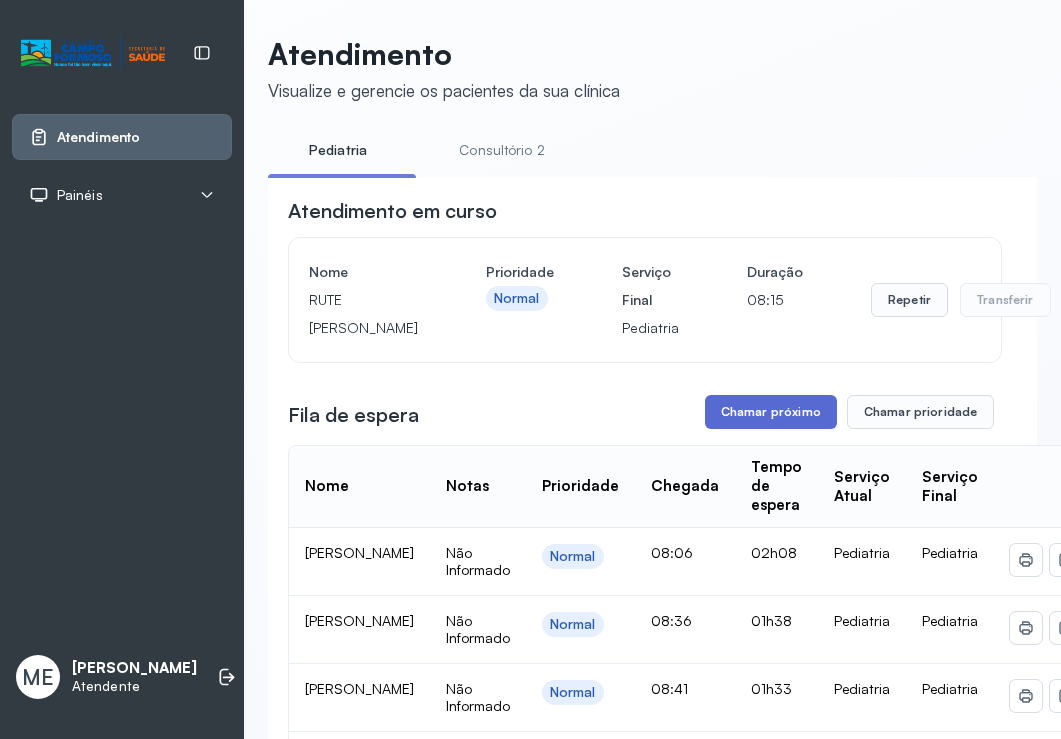 click on "Chamar próximo" at bounding box center [771, 412] 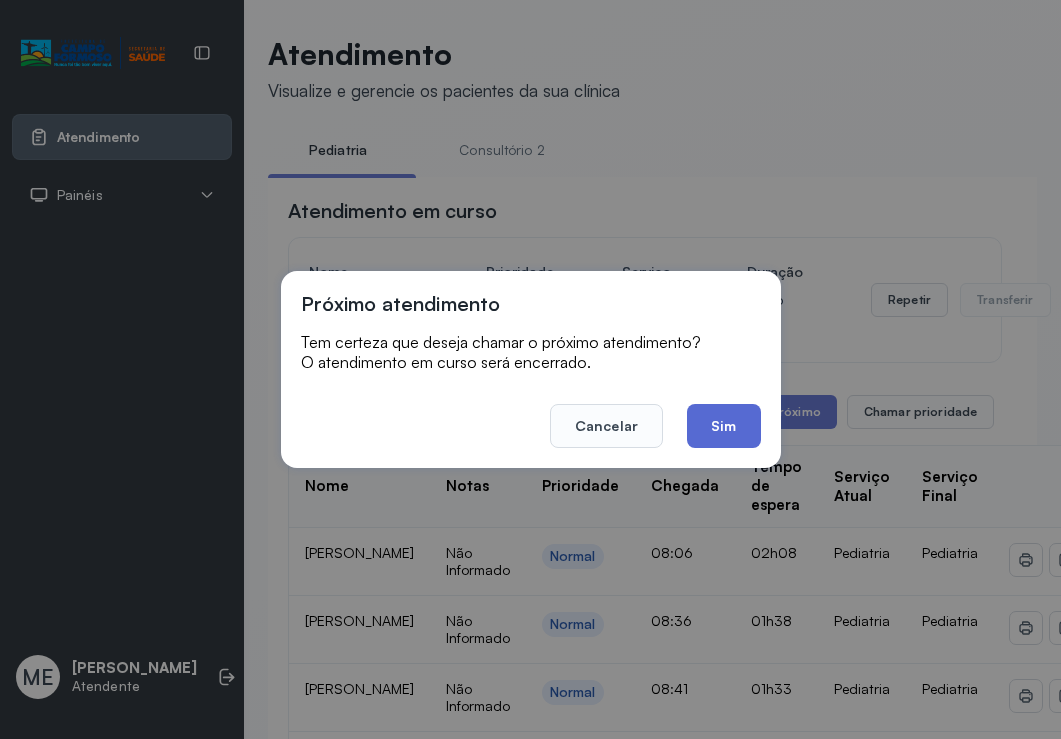 click on "Sim" 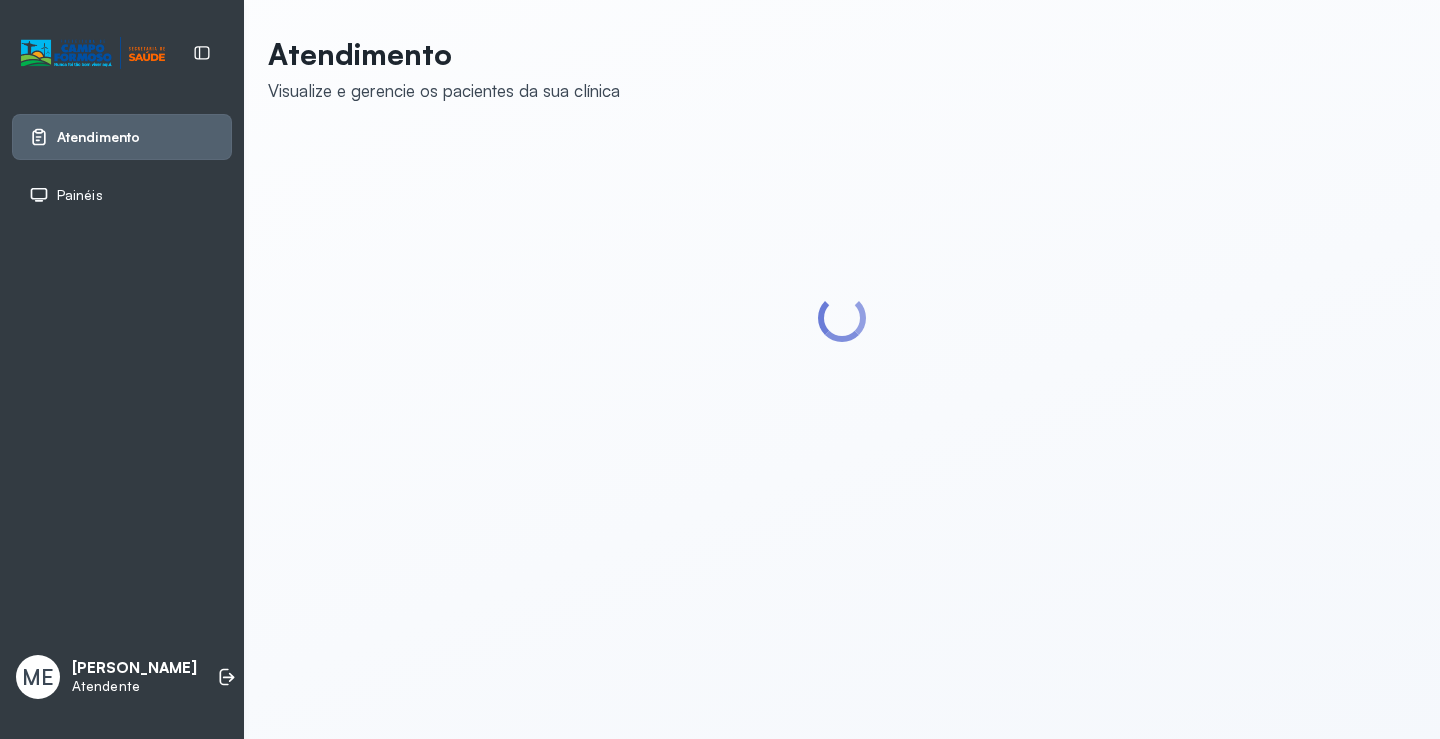 scroll, scrollTop: 0, scrollLeft: 0, axis: both 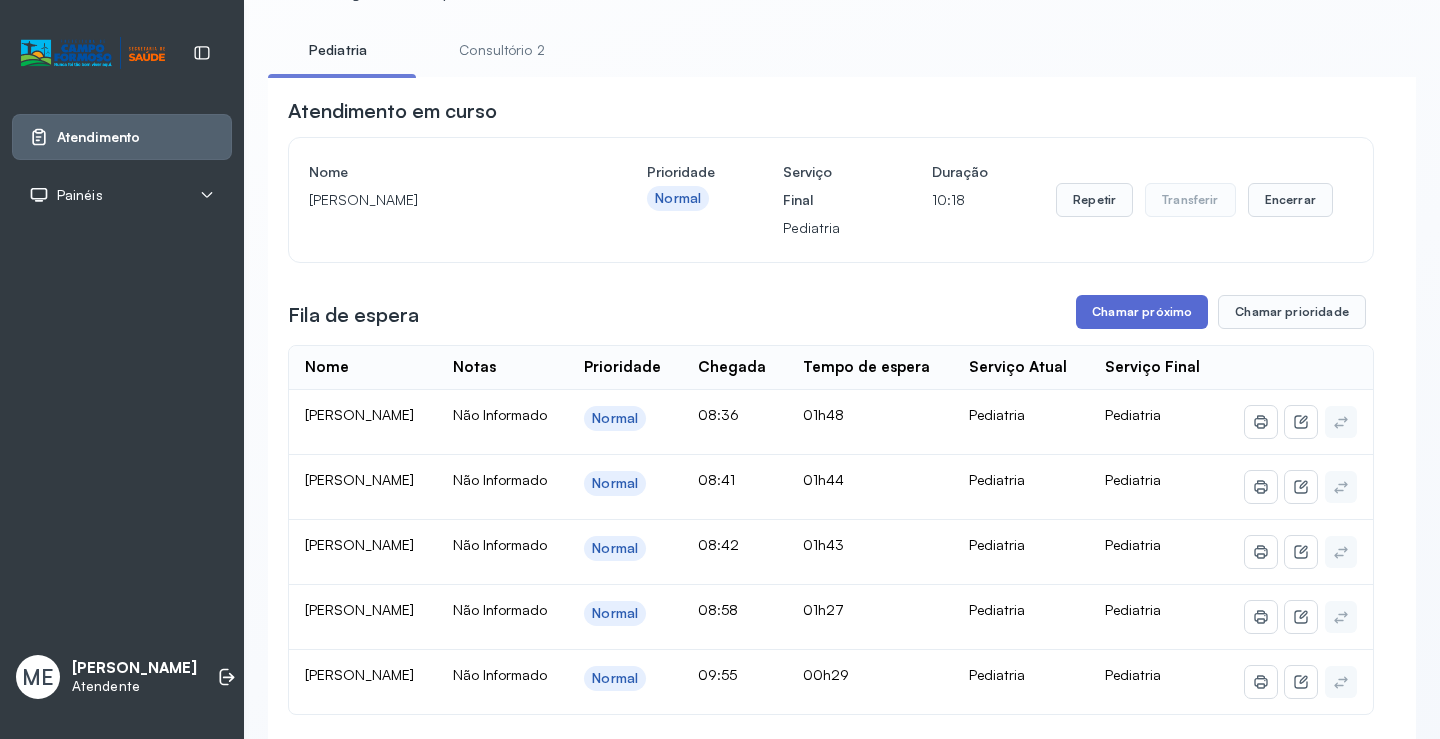 click on "Chamar próximo" at bounding box center [1142, 312] 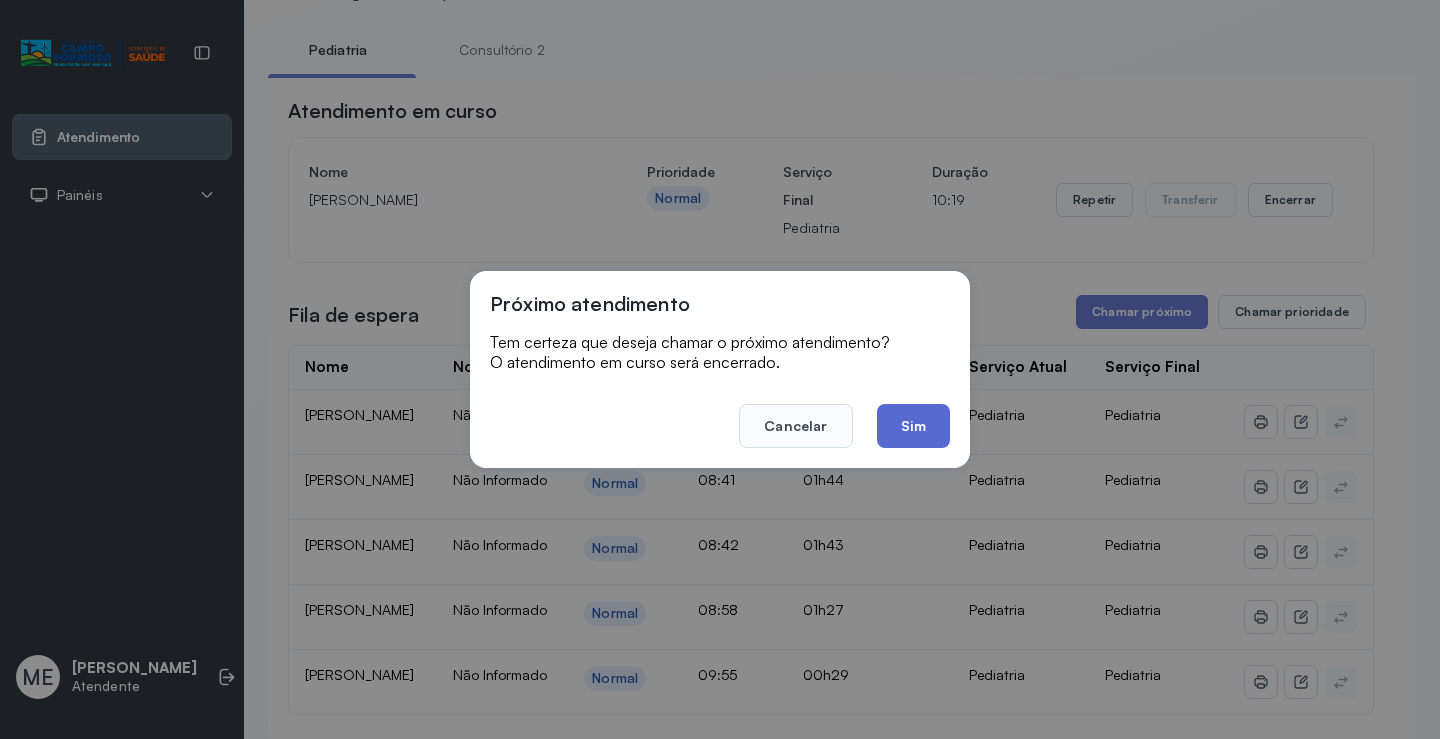 click on "Sim" 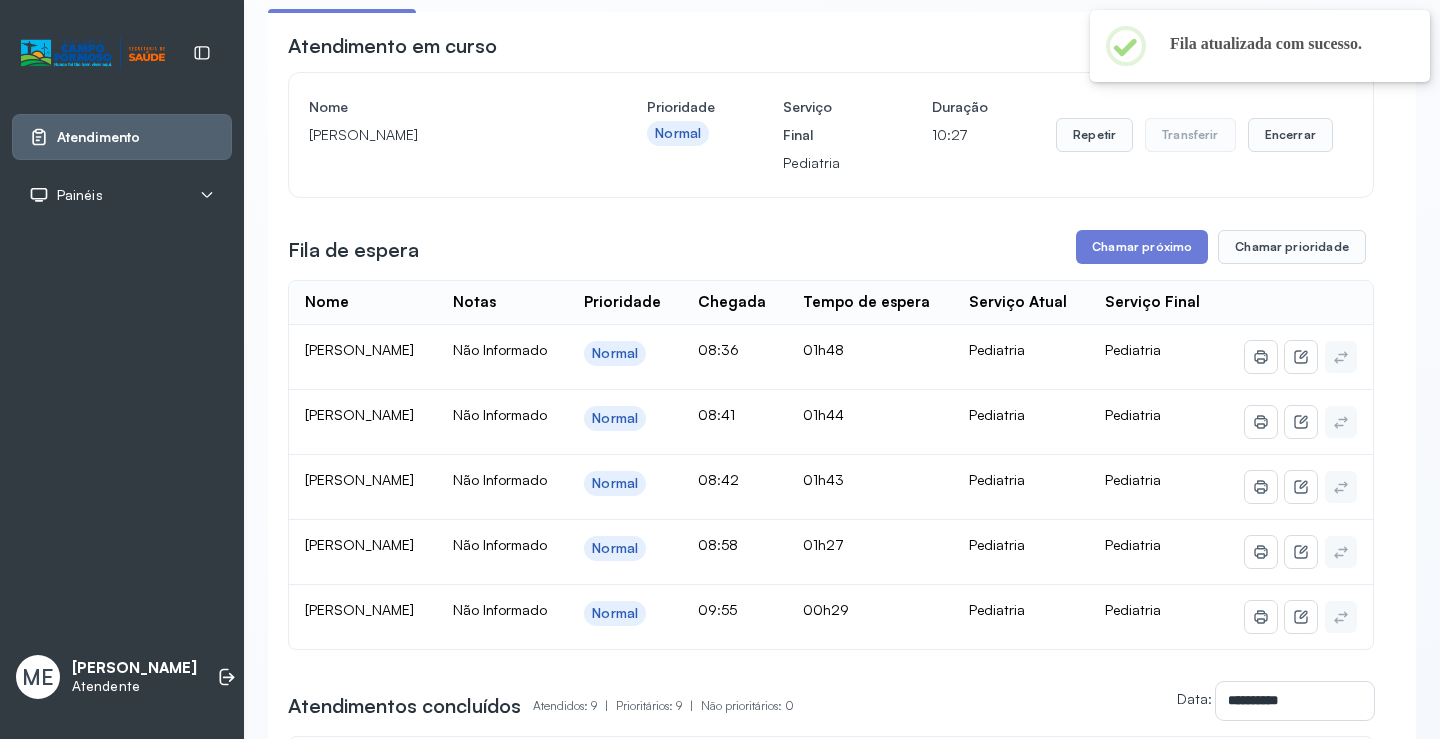scroll, scrollTop: 200, scrollLeft: 0, axis: vertical 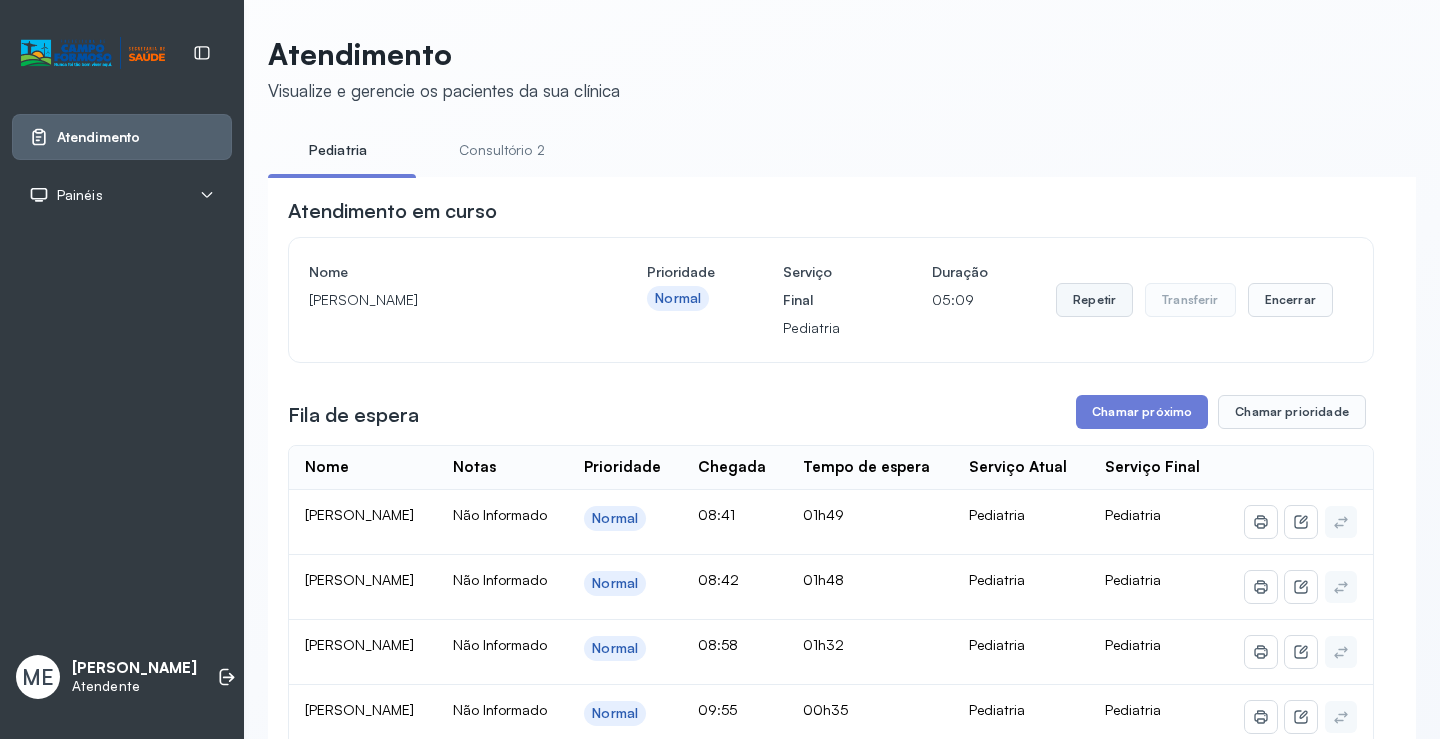 click on "Repetir" at bounding box center (1094, 300) 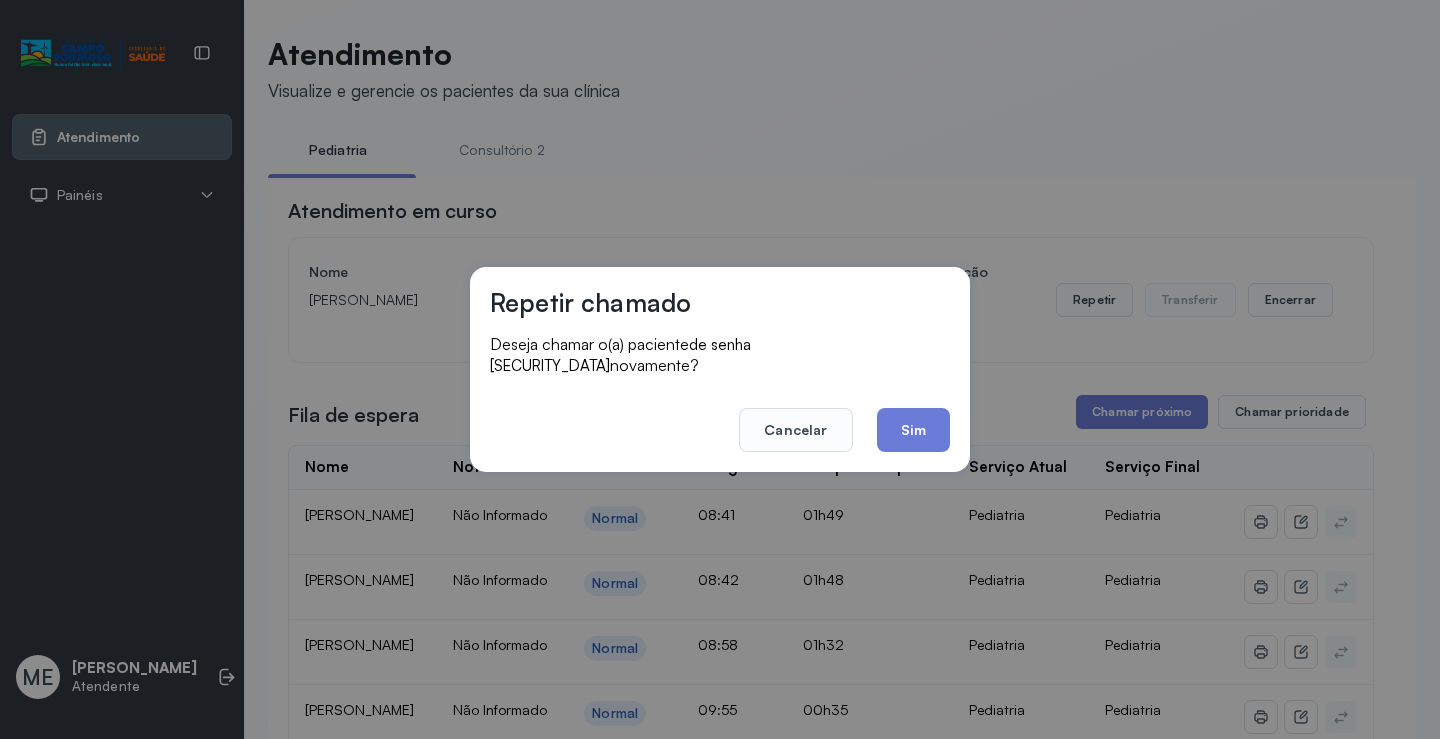 click on "Repetir chamado  Deseja chamar o(a) paciente  de senha [SECURITY_DATA]  novamente?  Cancelar Sim" at bounding box center (720, 369) 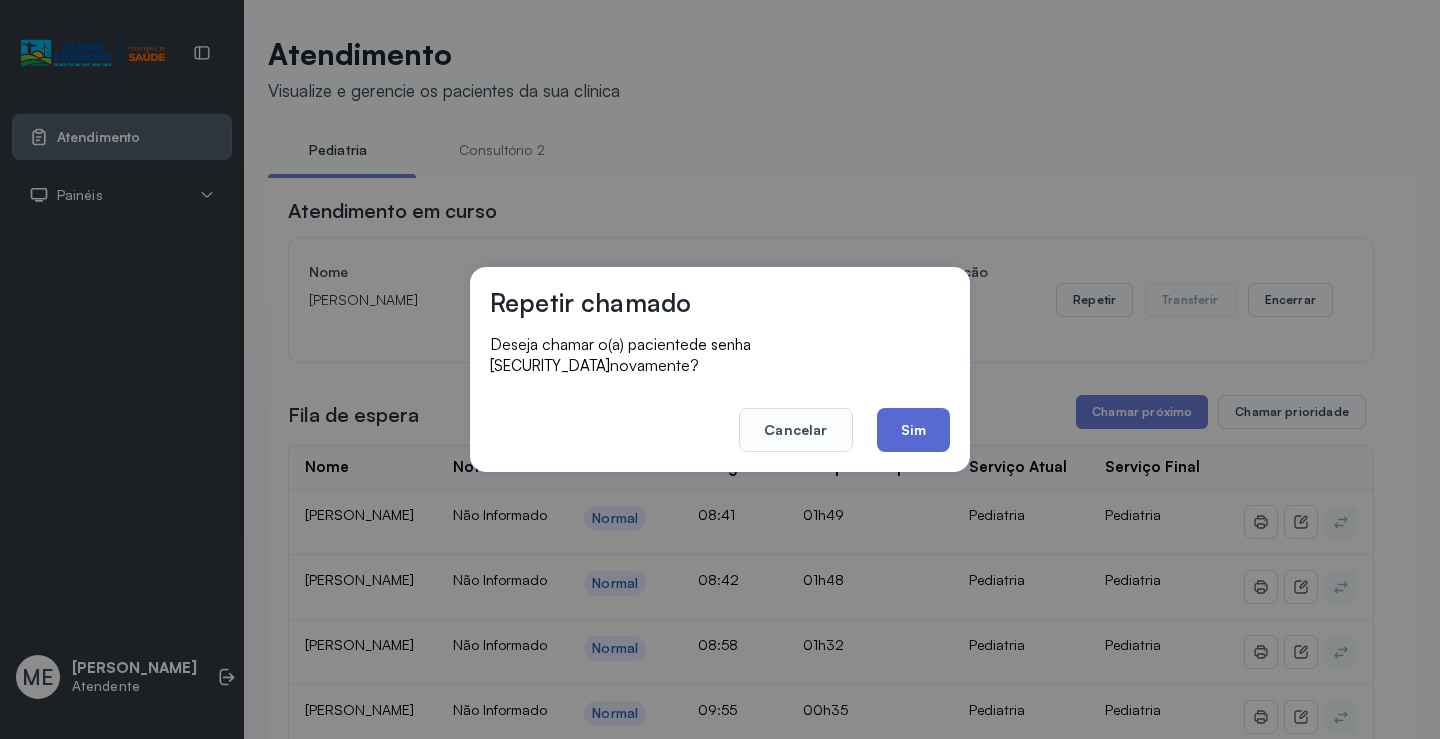 click on "Sim" 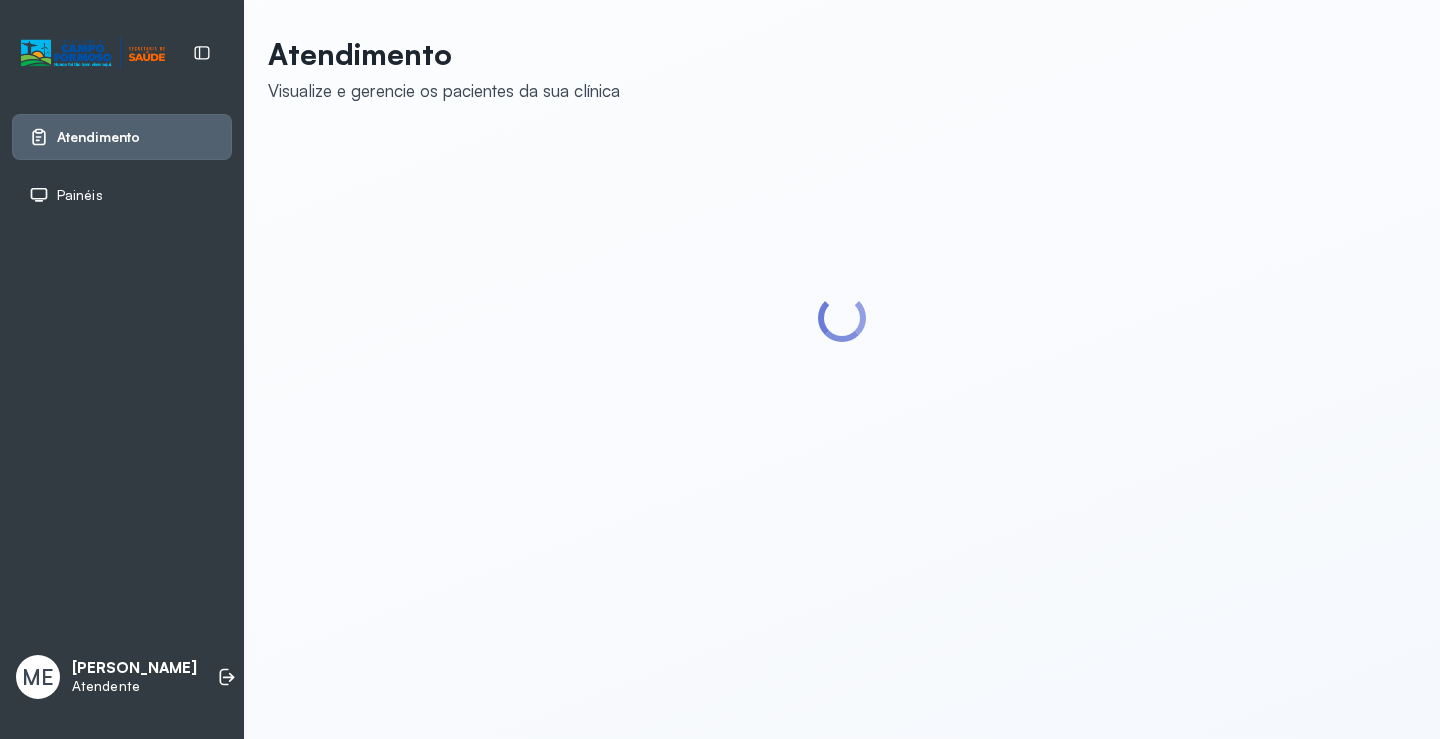 scroll, scrollTop: 0, scrollLeft: 0, axis: both 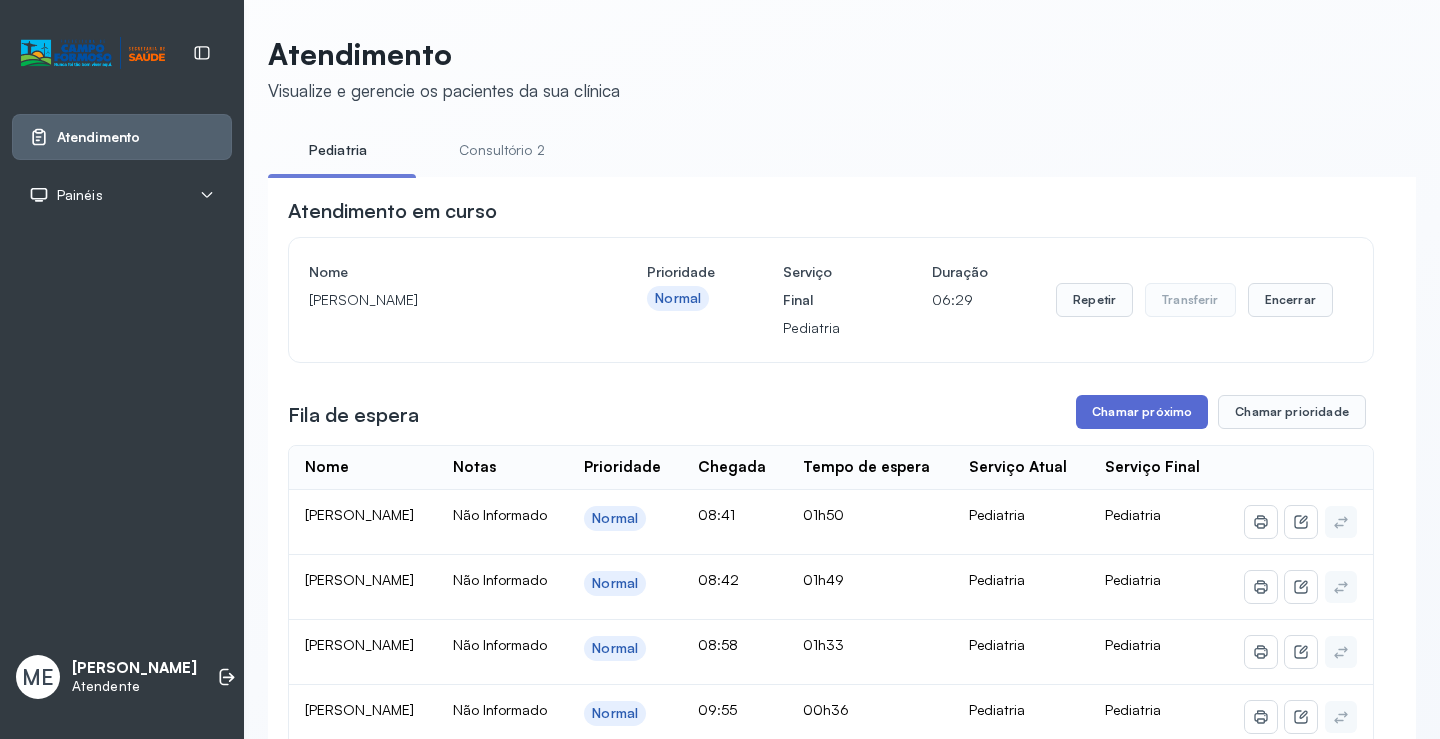 click on "Chamar próximo" at bounding box center (1142, 412) 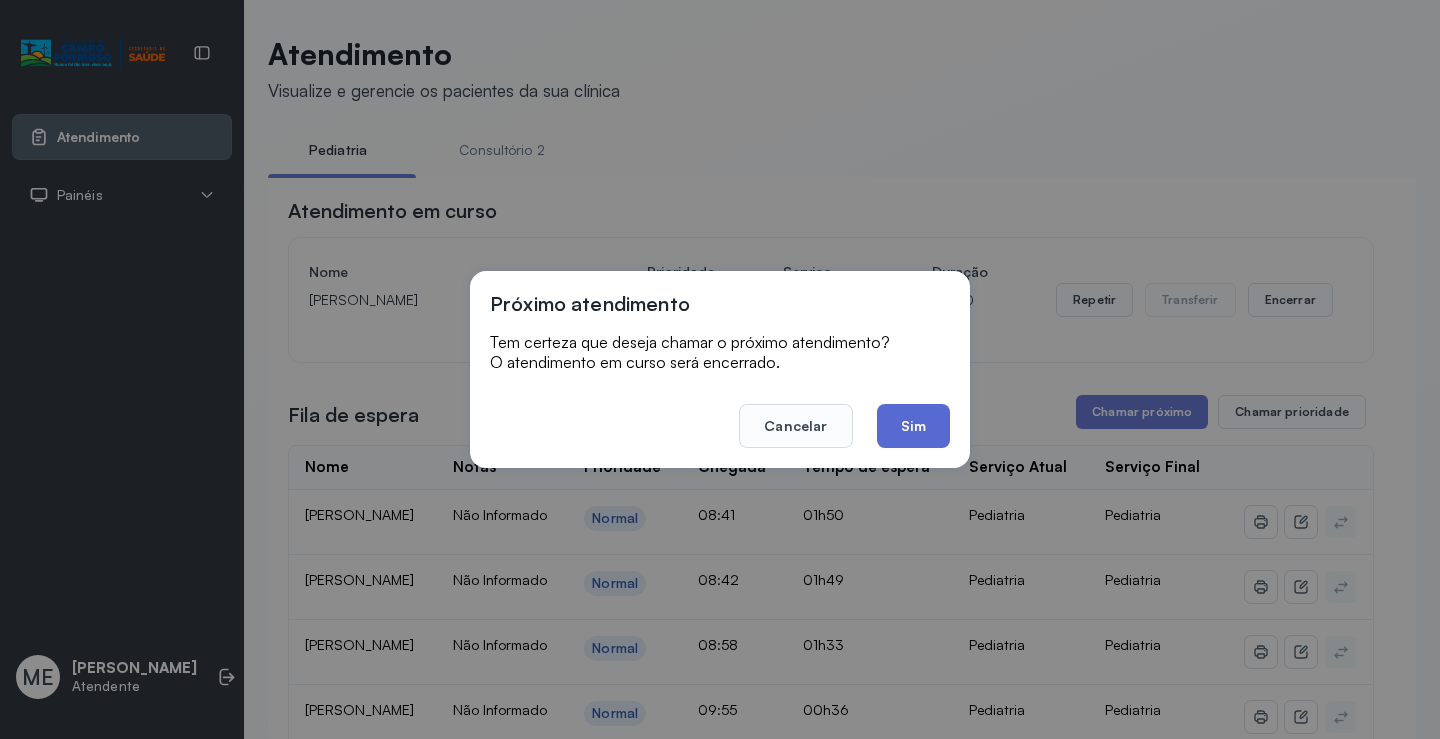 click on "Sim" 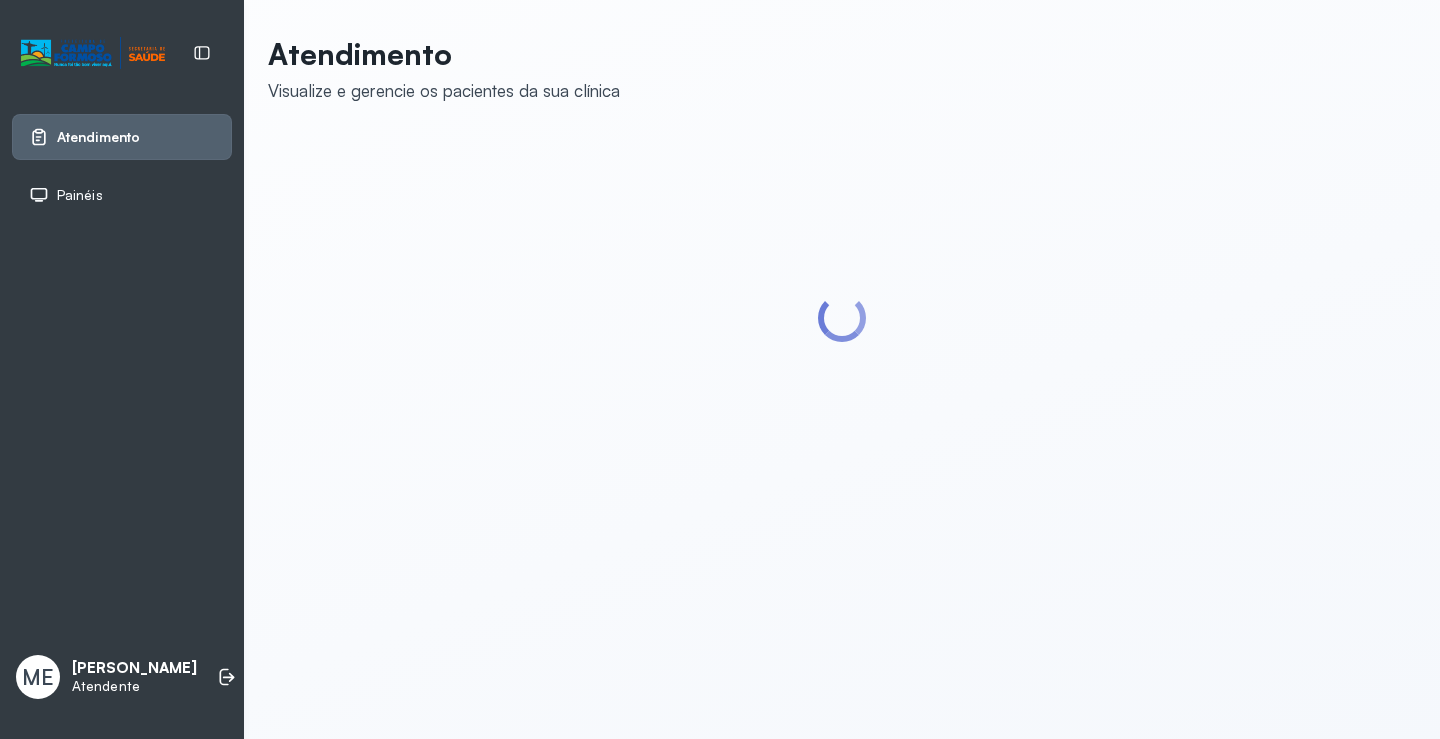 scroll, scrollTop: 0, scrollLeft: 0, axis: both 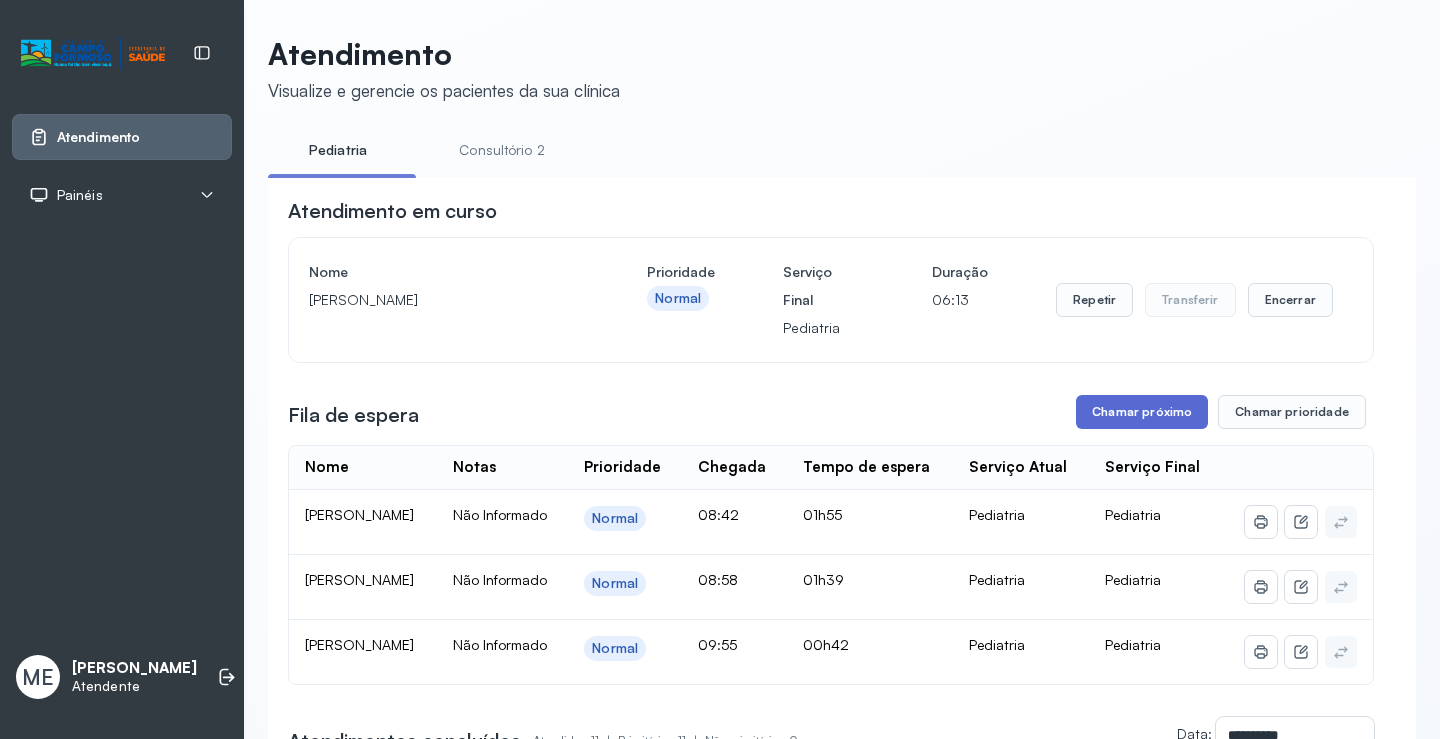 click on "Chamar próximo" at bounding box center [1142, 412] 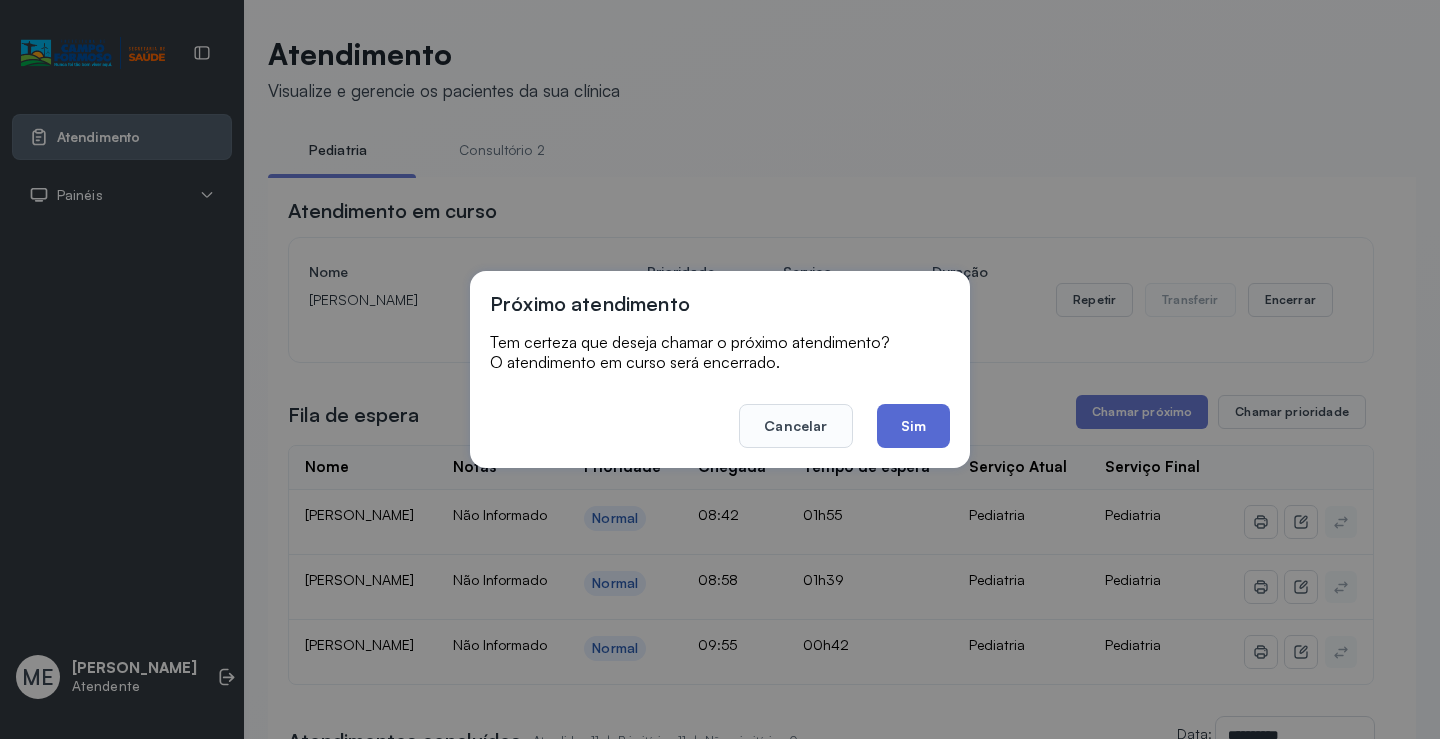 click on "Sim" 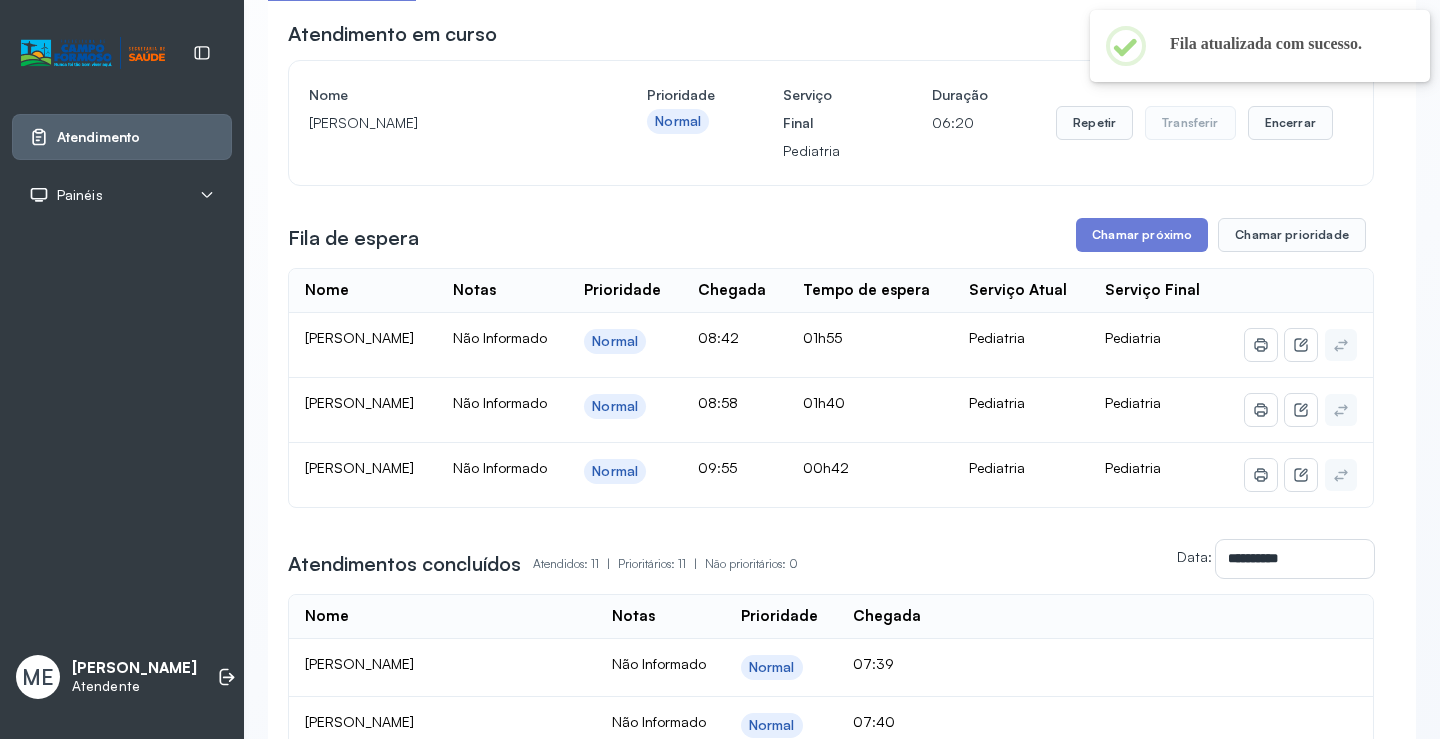 scroll, scrollTop: 200, scrollLeft: 0, axis: vertical 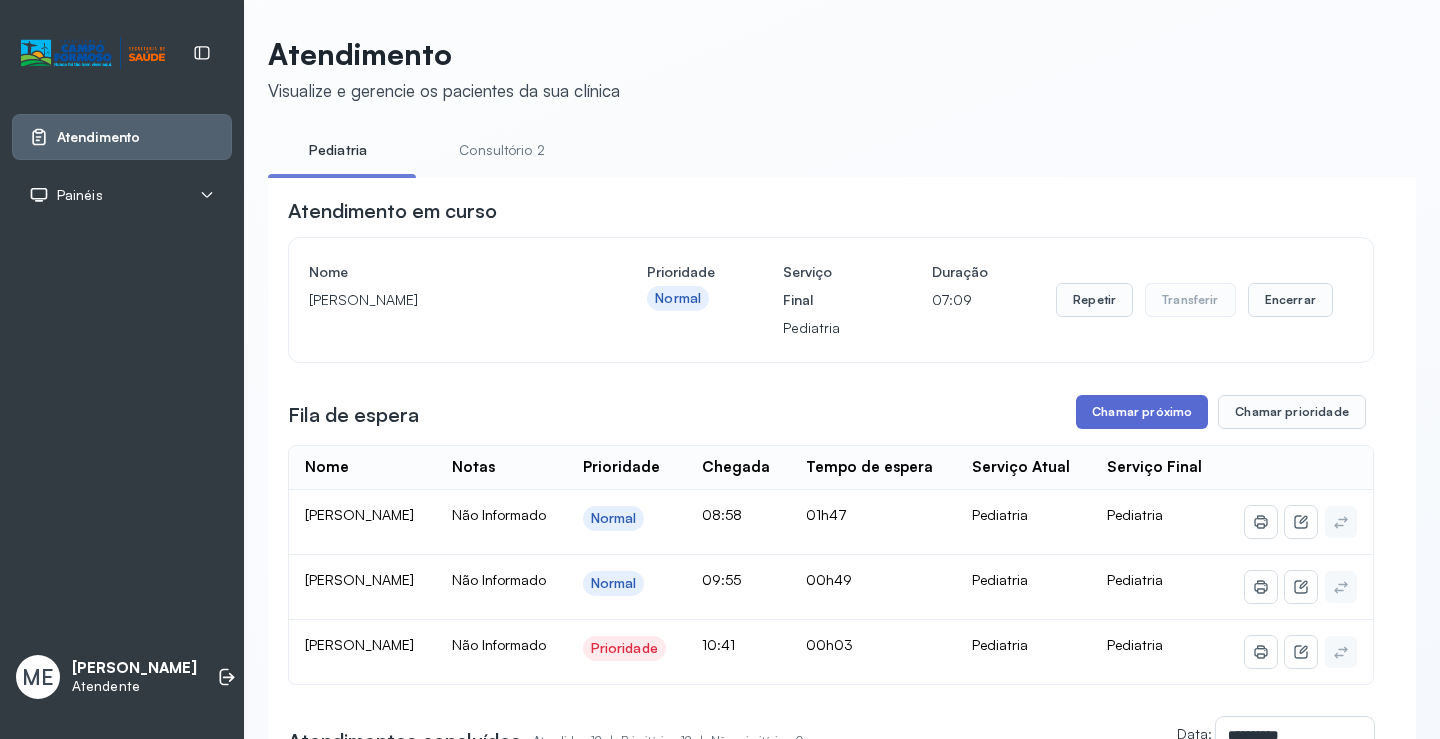 click on "Chamar próximo" at bounding box center (1142, 412) 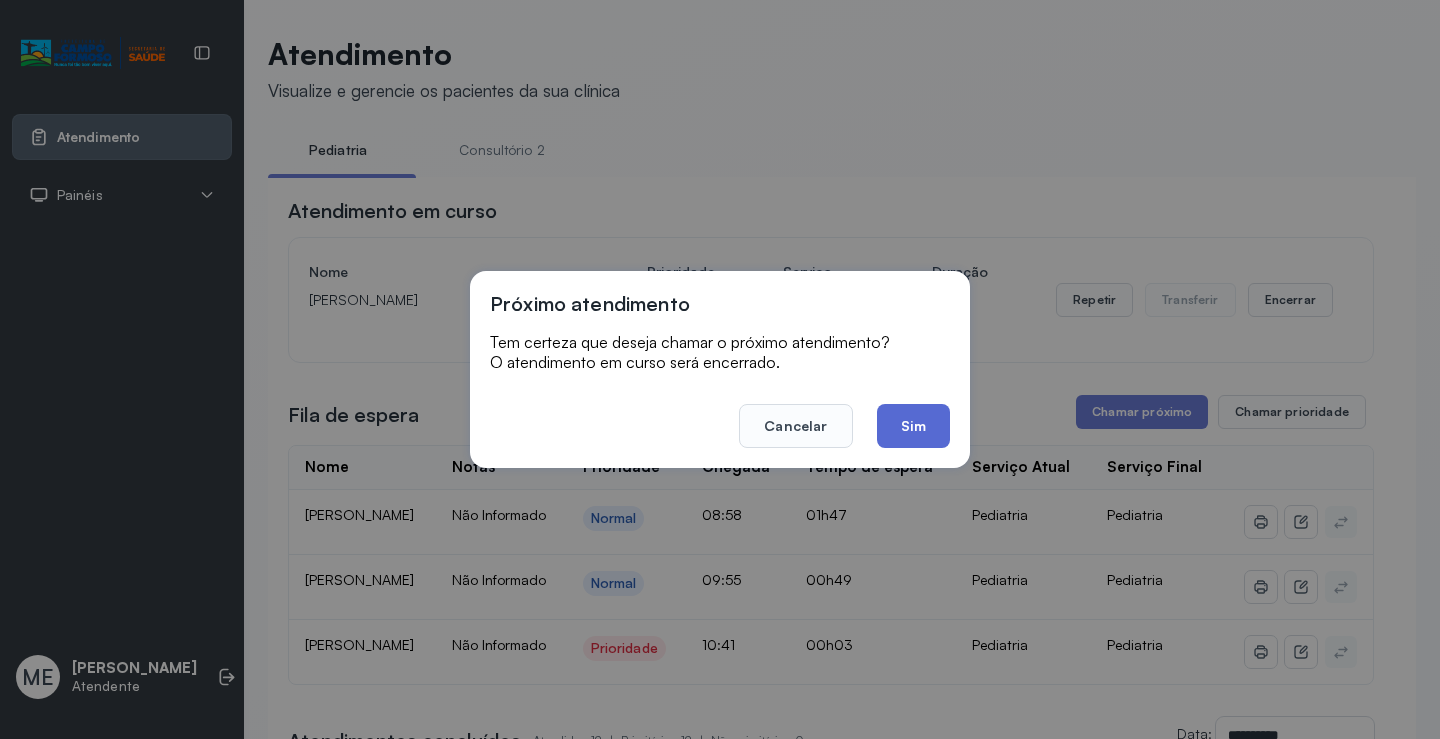 click on "Sim" 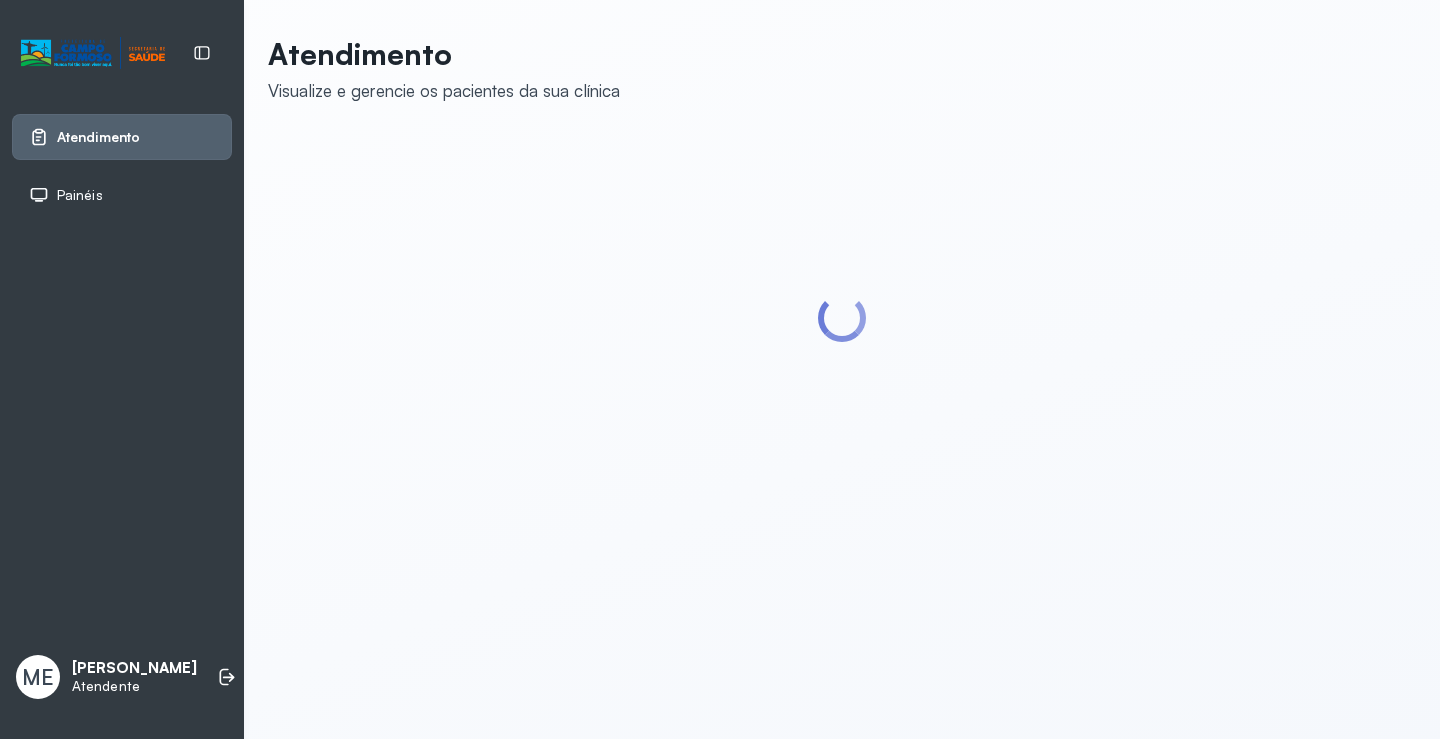 scroll, scrollTop: 0, scrollLeft: 0, axis: both 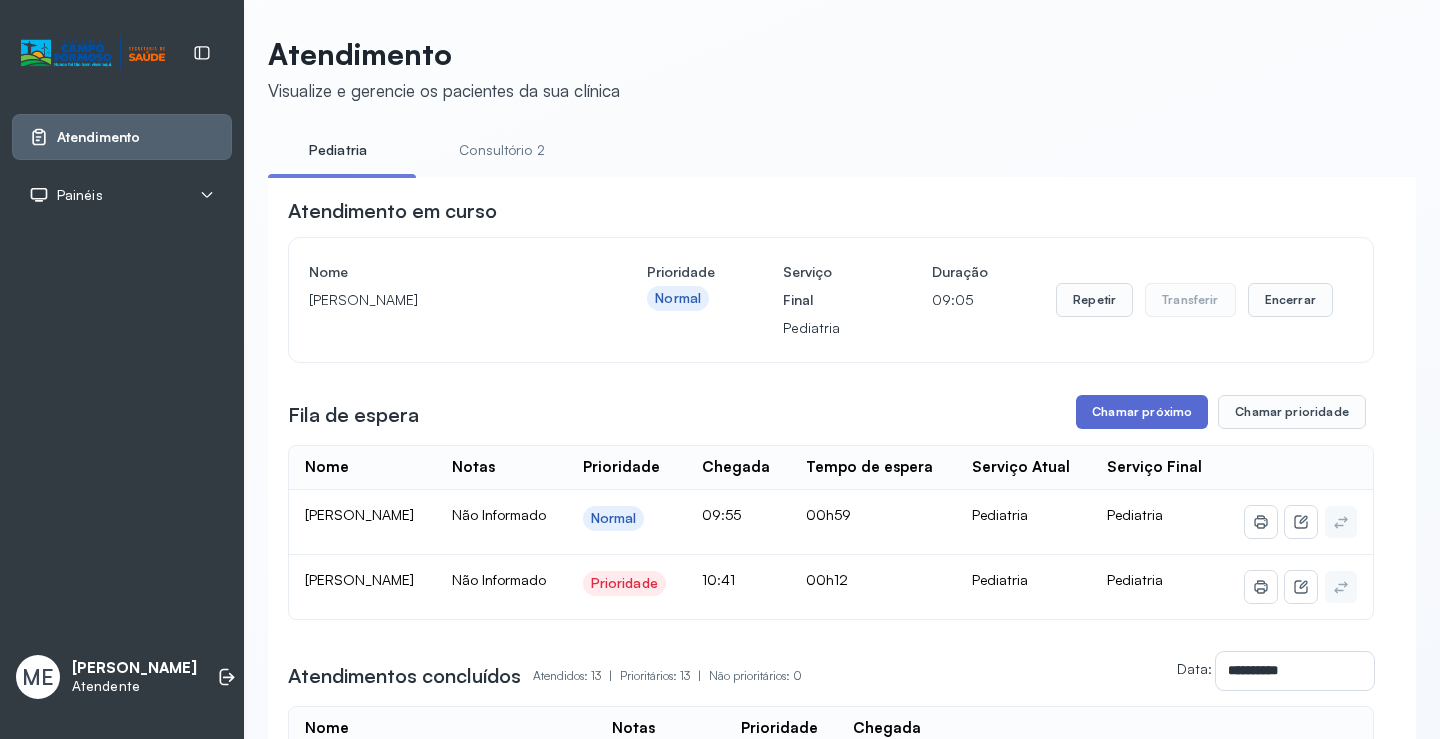 click on "Chamar próximo" at bounding box center [1142, 412] 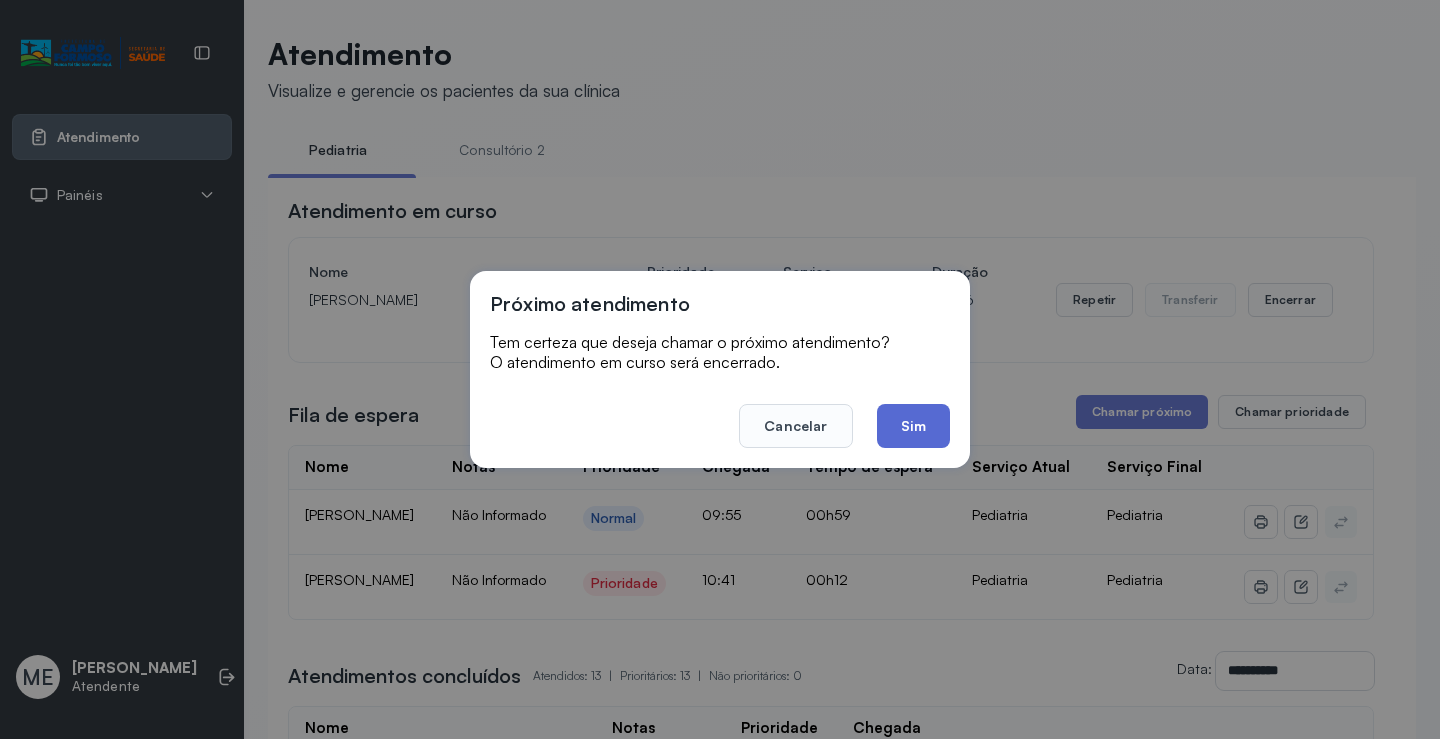 click on "Sim" 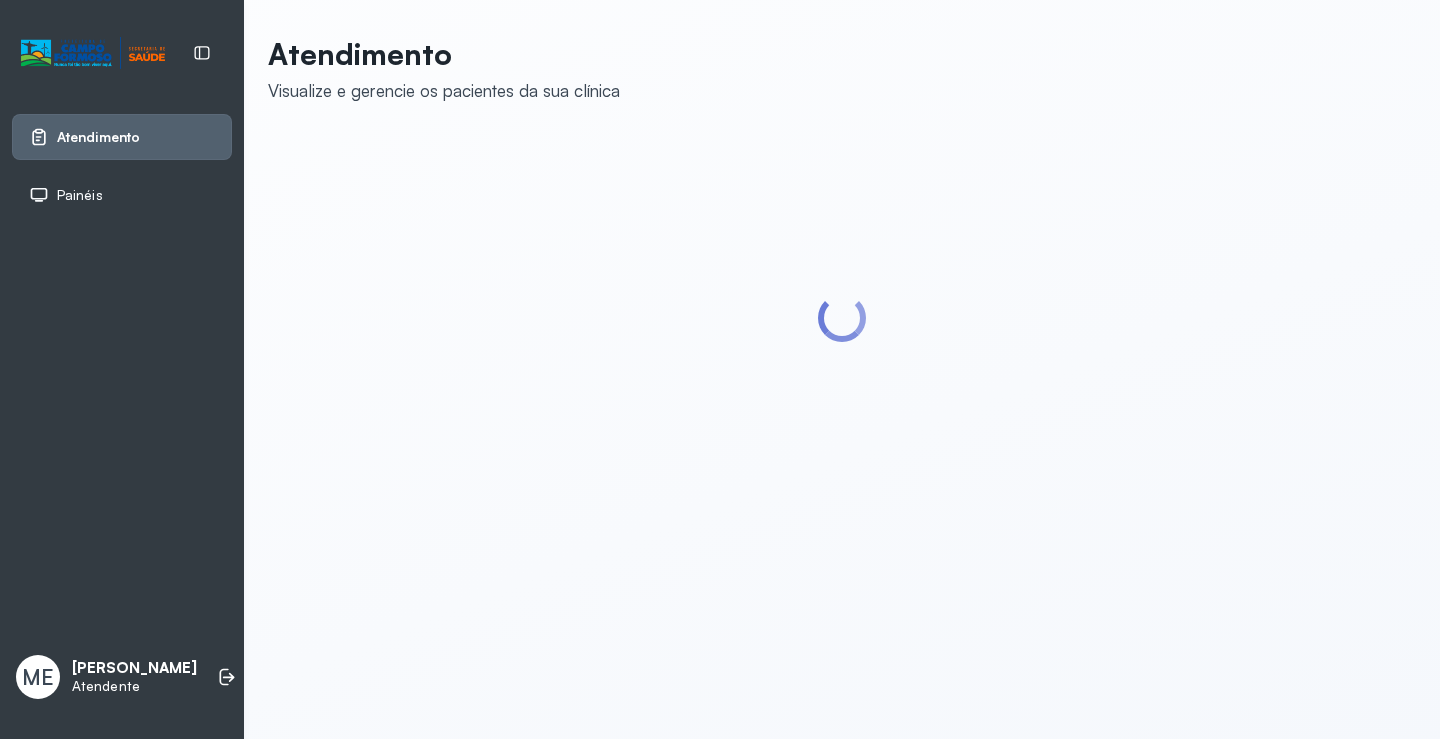 scroll, scrollTop: 0, scrollLeft: 0, axis: both 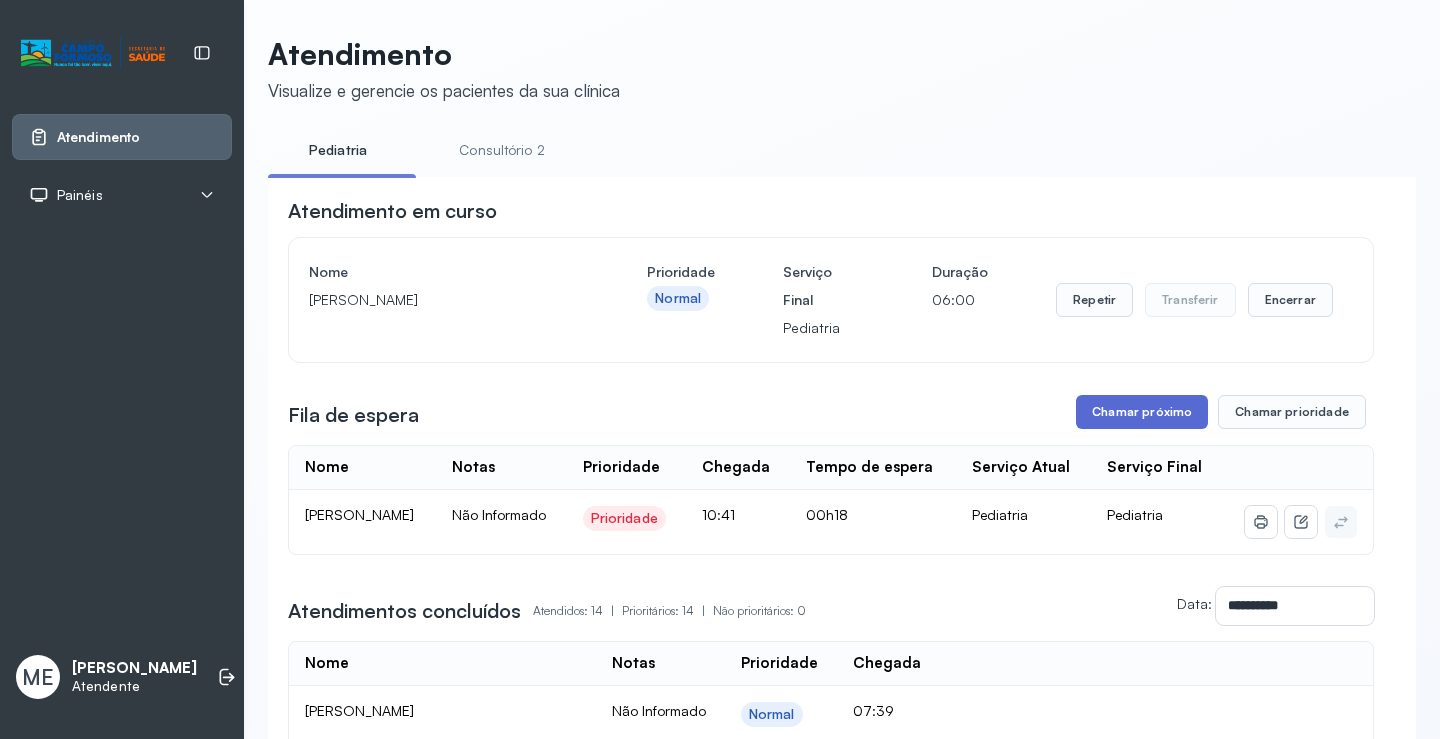 click on "Chamar próximo" at bounding box center [1142, 412] 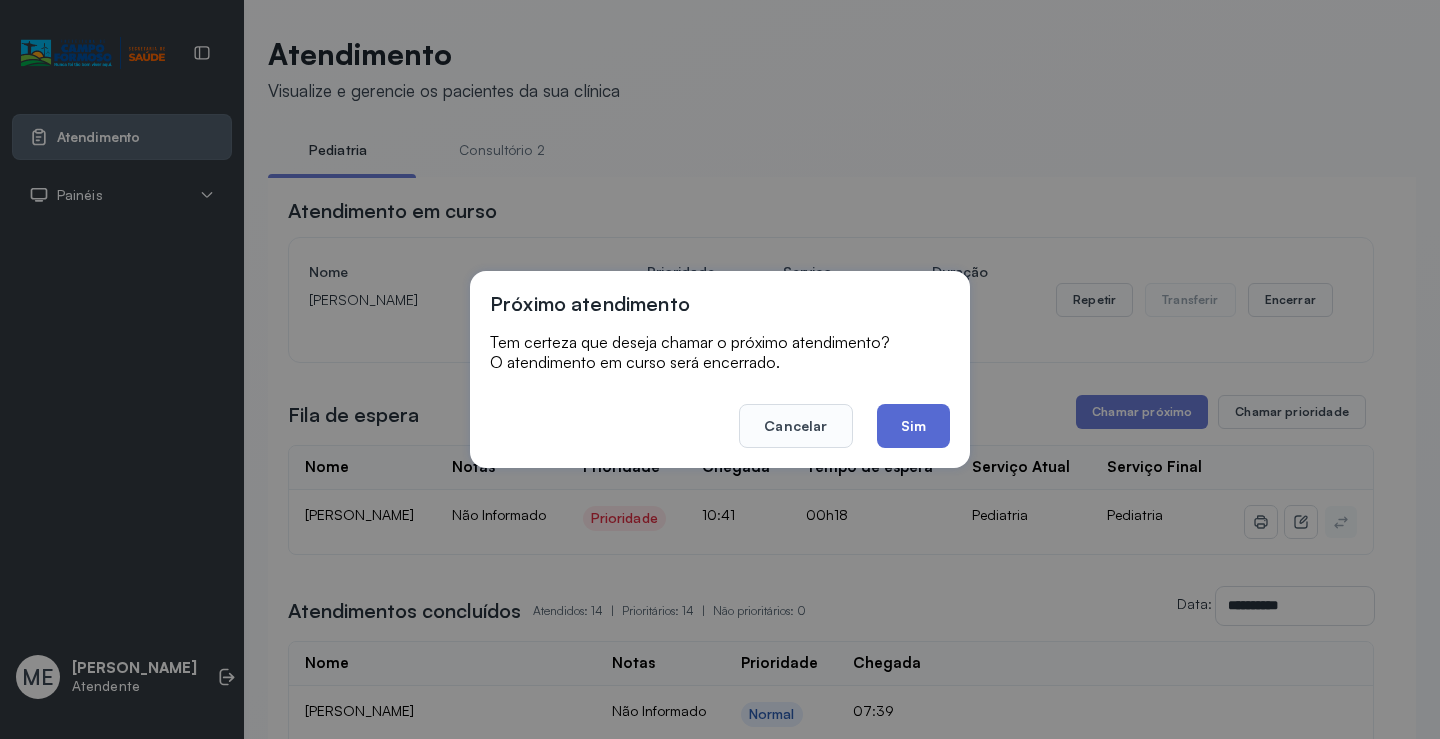 click on "Sim" 